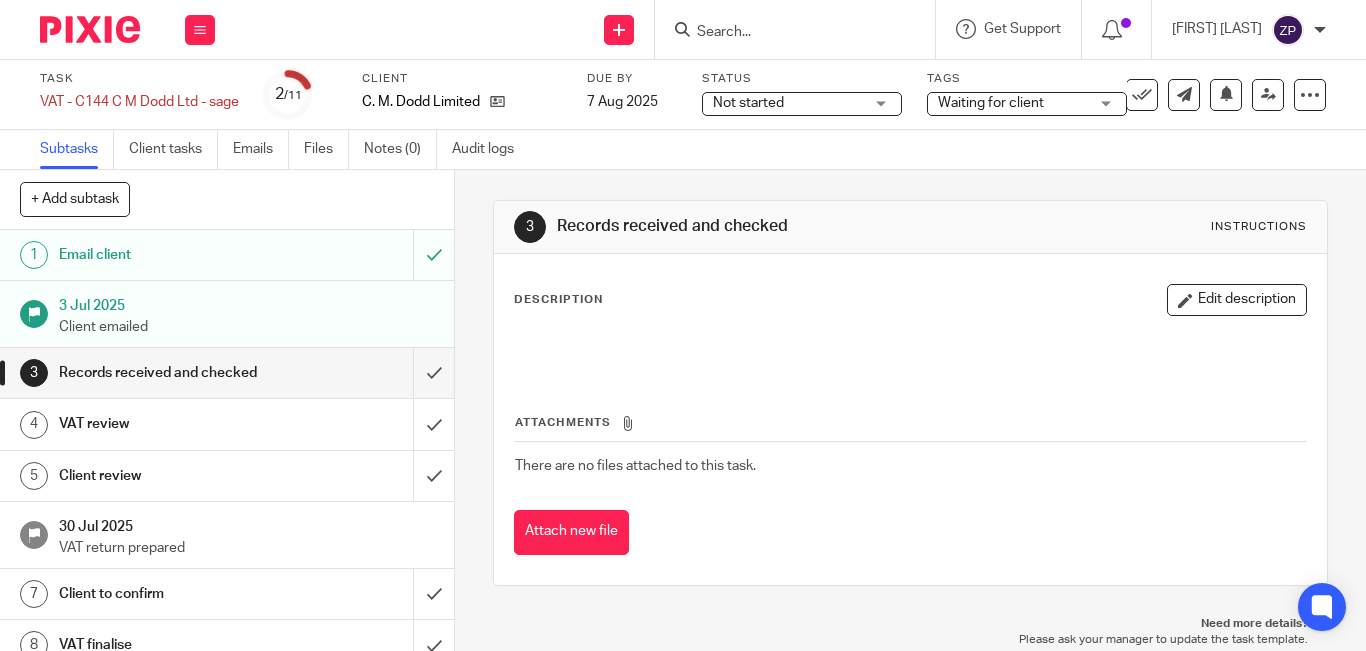 scroll, scrollTop: 0, scrollLeft: 0, axis: both 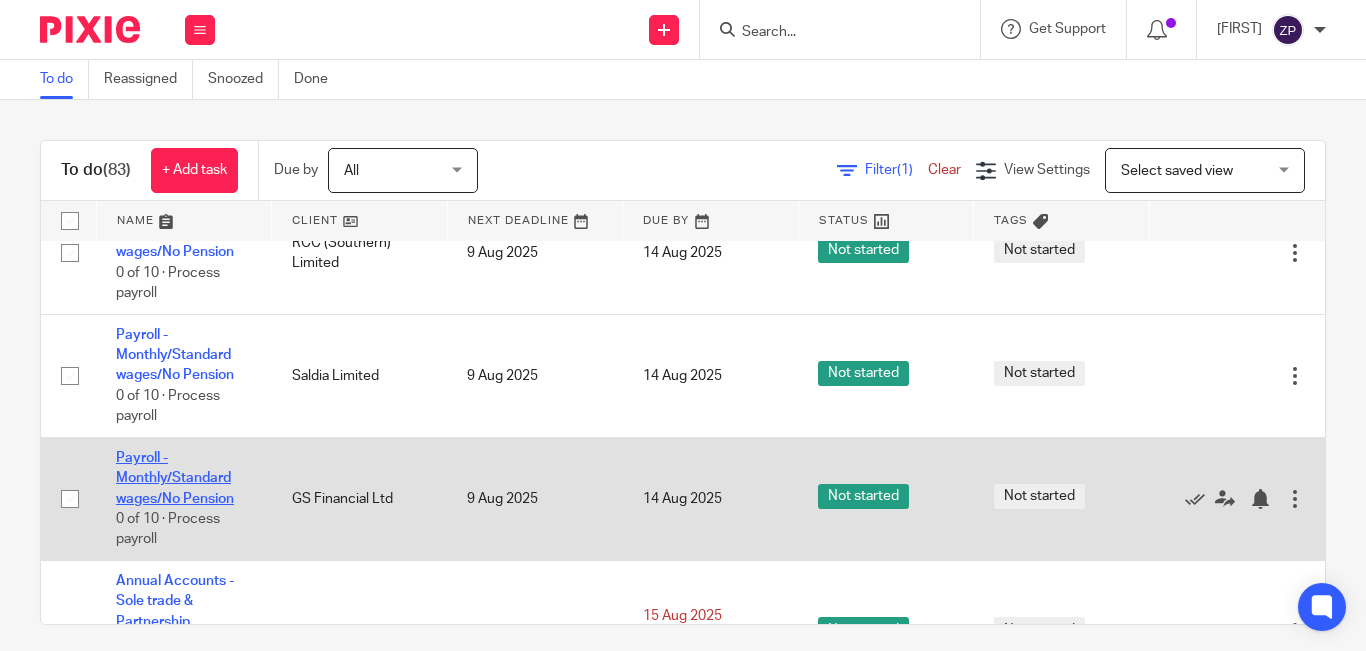 click on "Payroll - Monthly/Standard wages/No Pension" at bounding box center [175, 478] 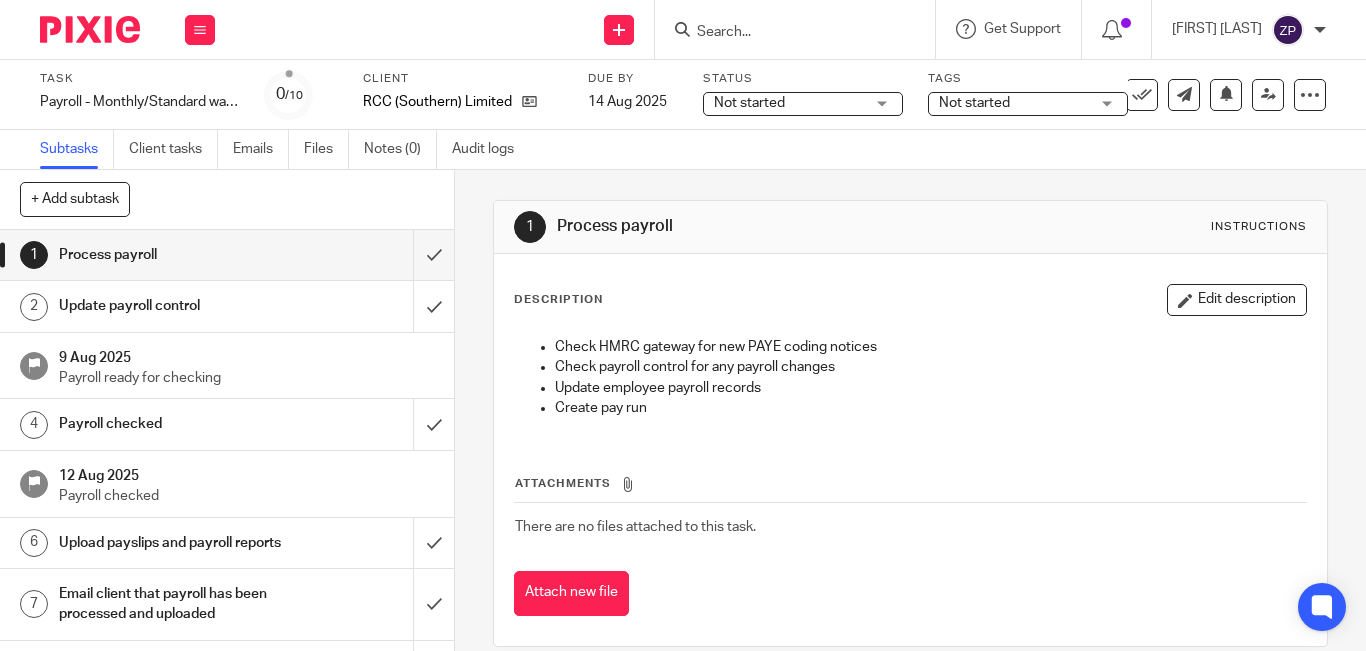 scroll, scrollTop: 0, scrollLeft: 0, axis: both 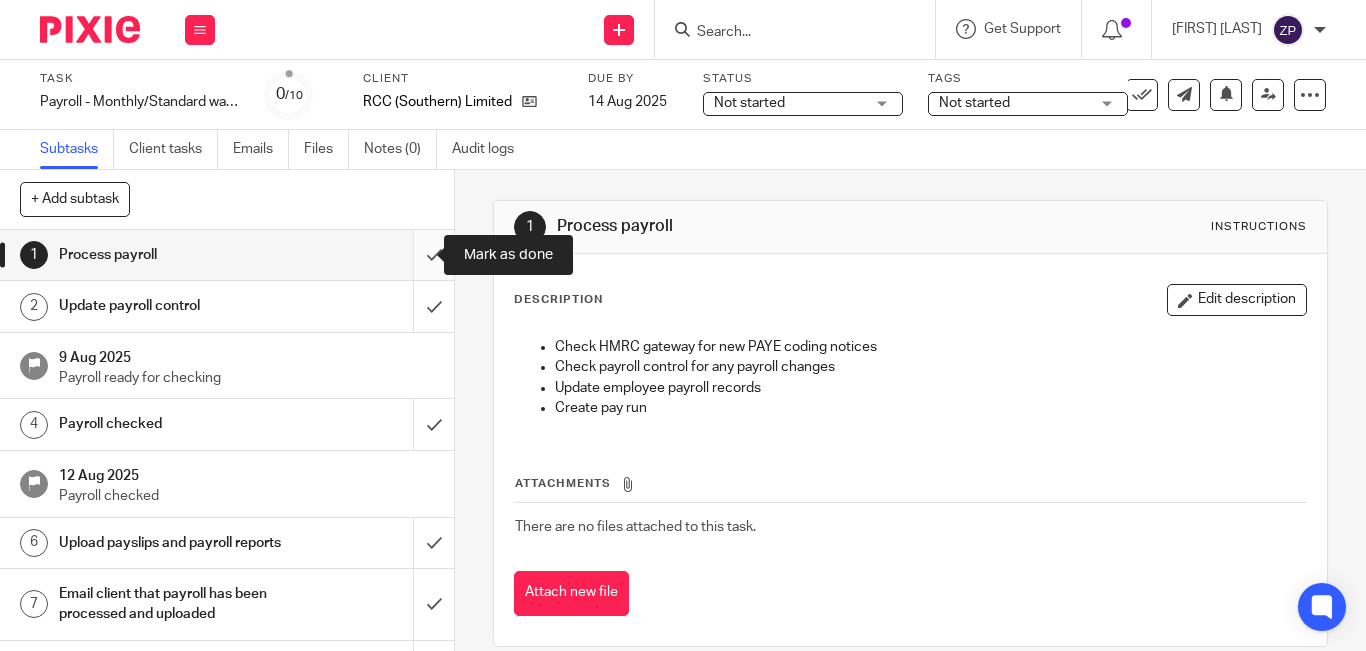 click at bounding box center [227, 255] 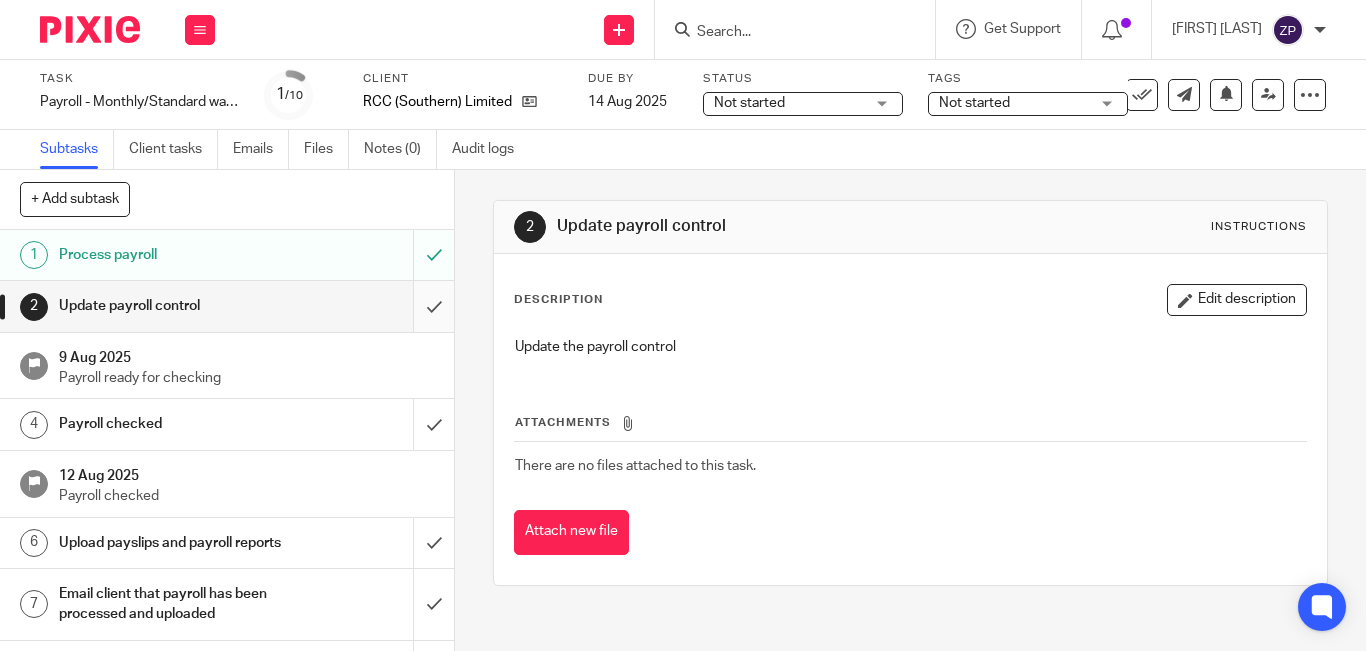 scroll, scrollTop: 0, scrollLeft: 0, axis: both 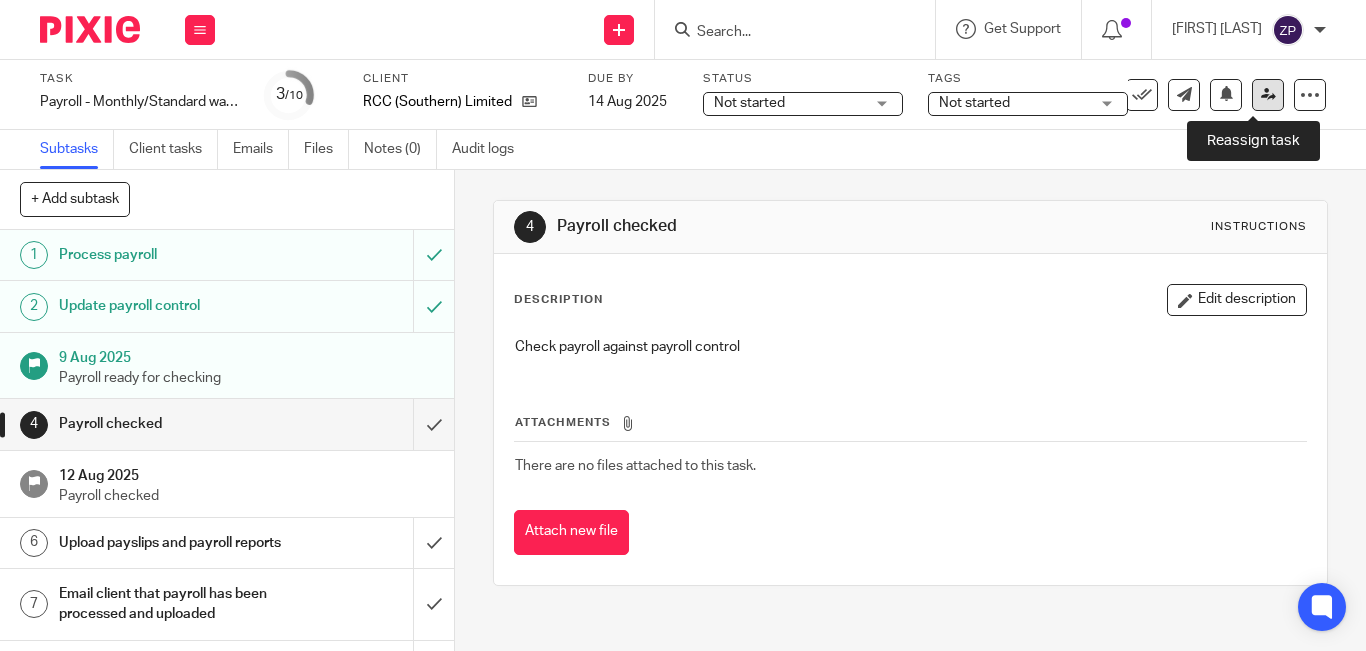 click at bounding box center (1268, 94) 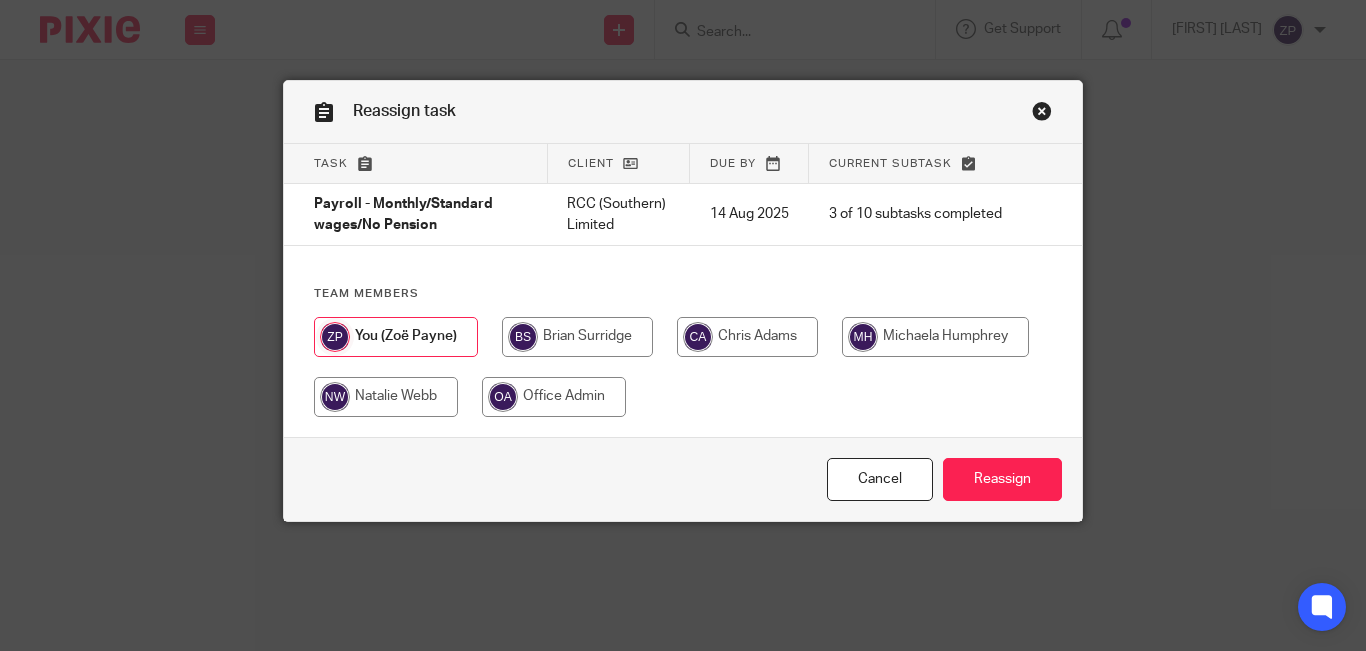 scroll, scrollTop: 0, scrollLeft: 0, axis: both 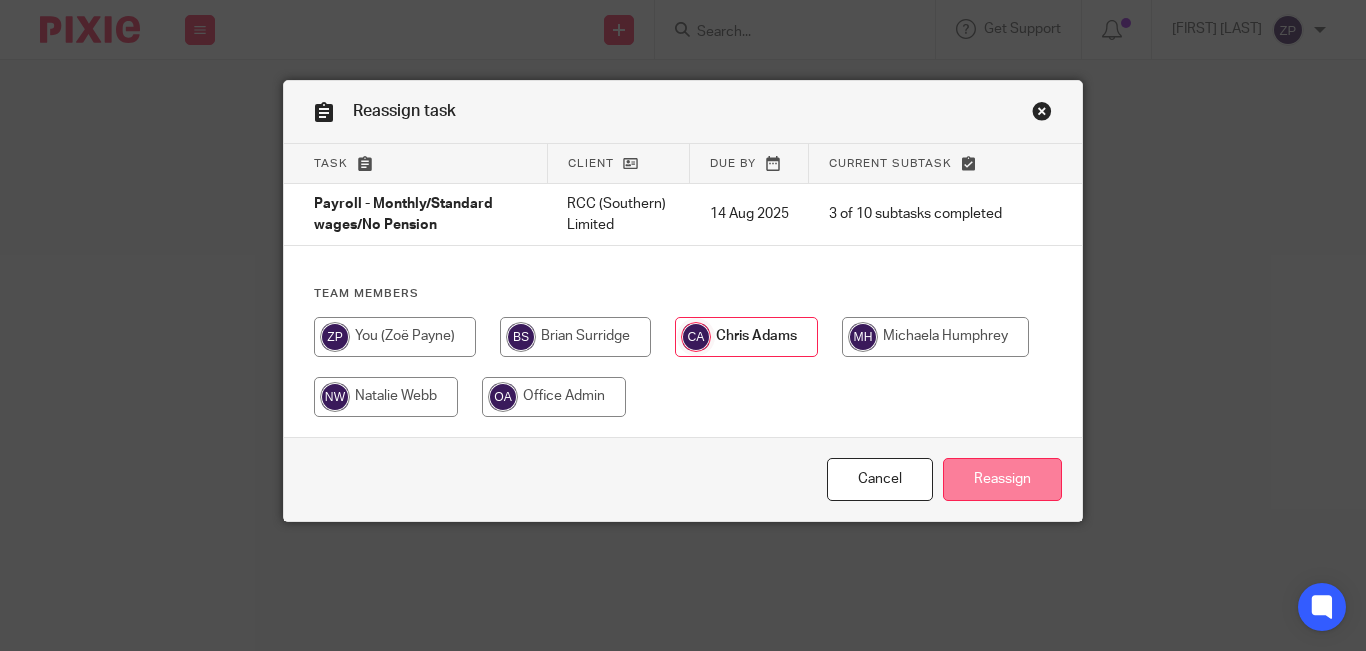 click on "Reassign" at bounding box center [1002, 479] 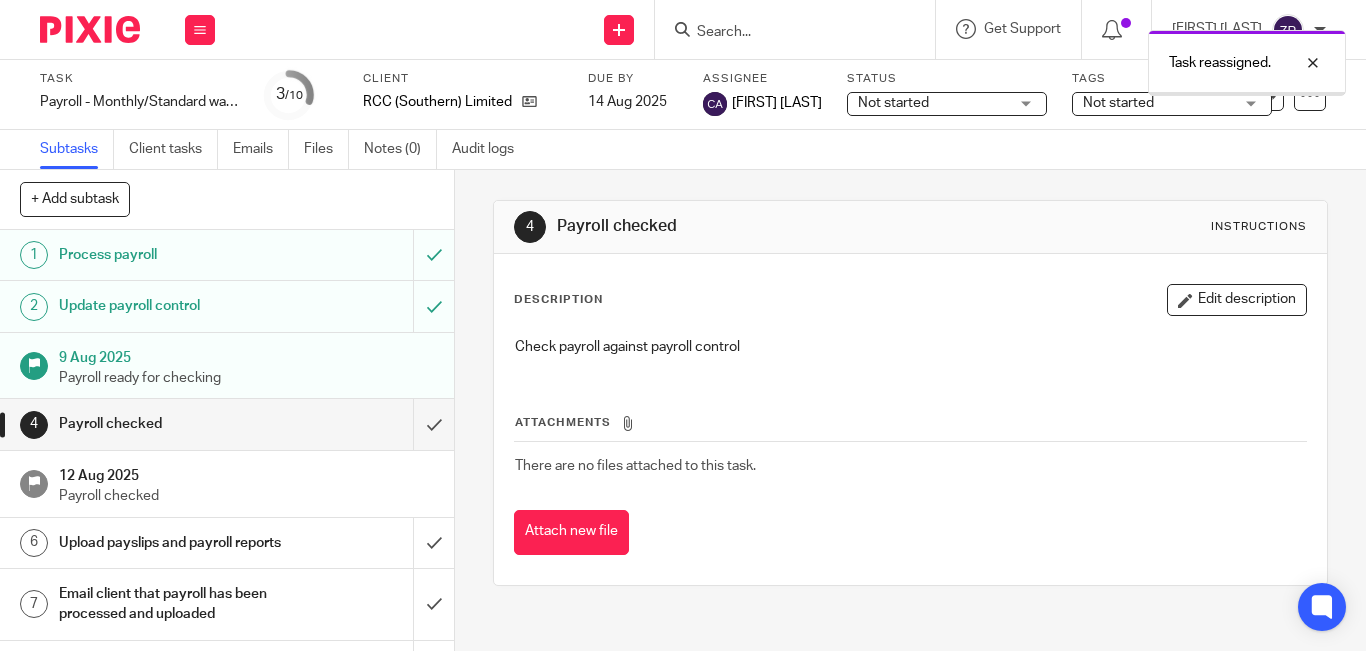 scroll, scrollTop: 0, scrollLeft: 0, axis: both 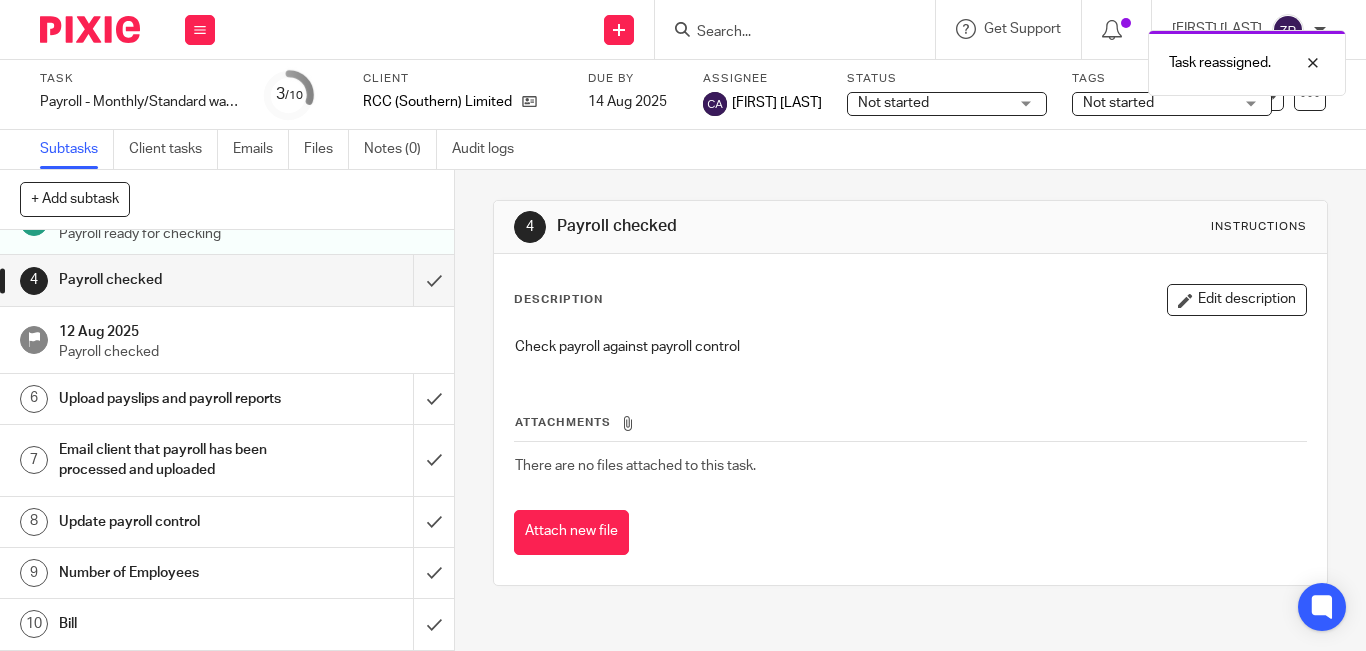click on "Number of Employees" at bounding box center (170, 573) 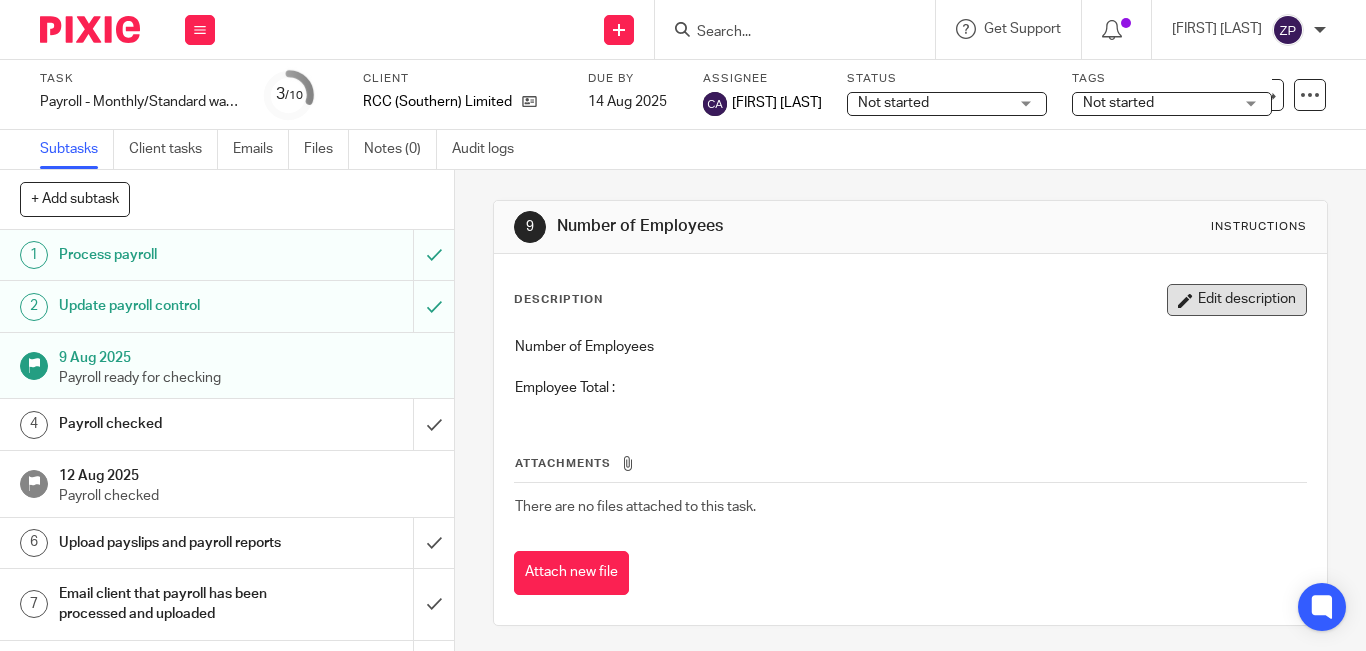 scroll, scrollTop: 0, scrollLeft: 0, axis: both 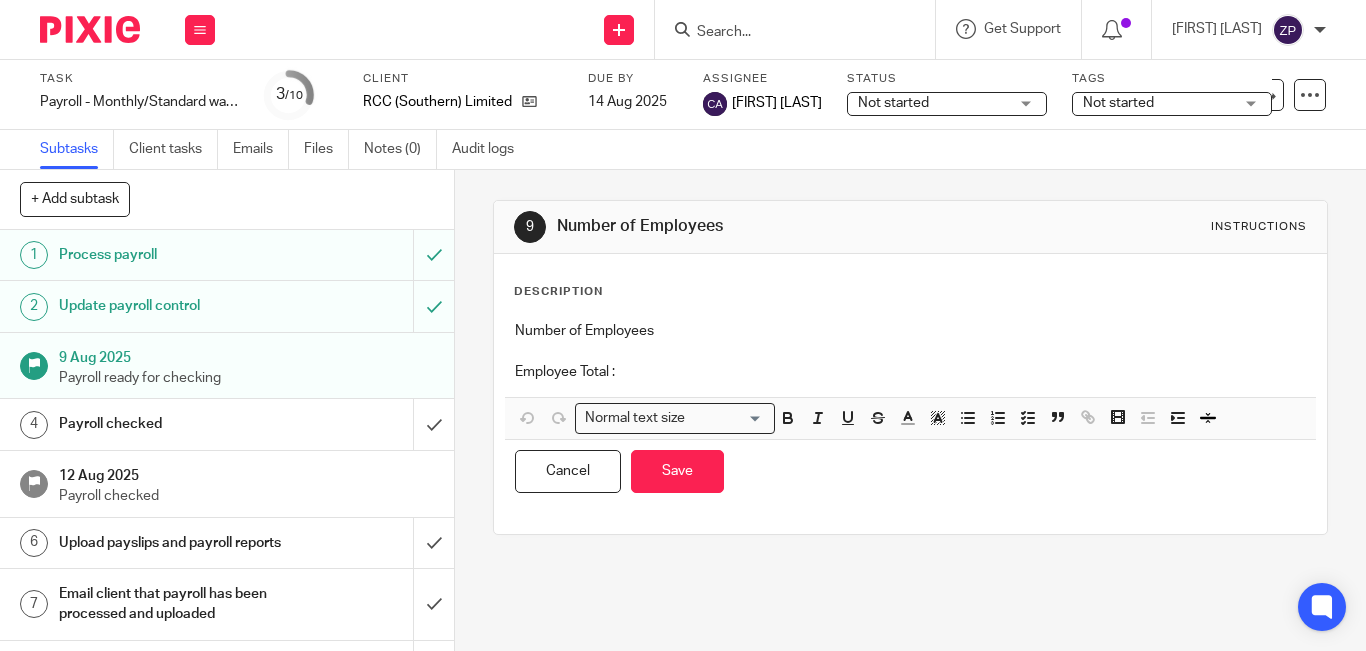 click on "Employee Total :" at bounding box center [910, 372] 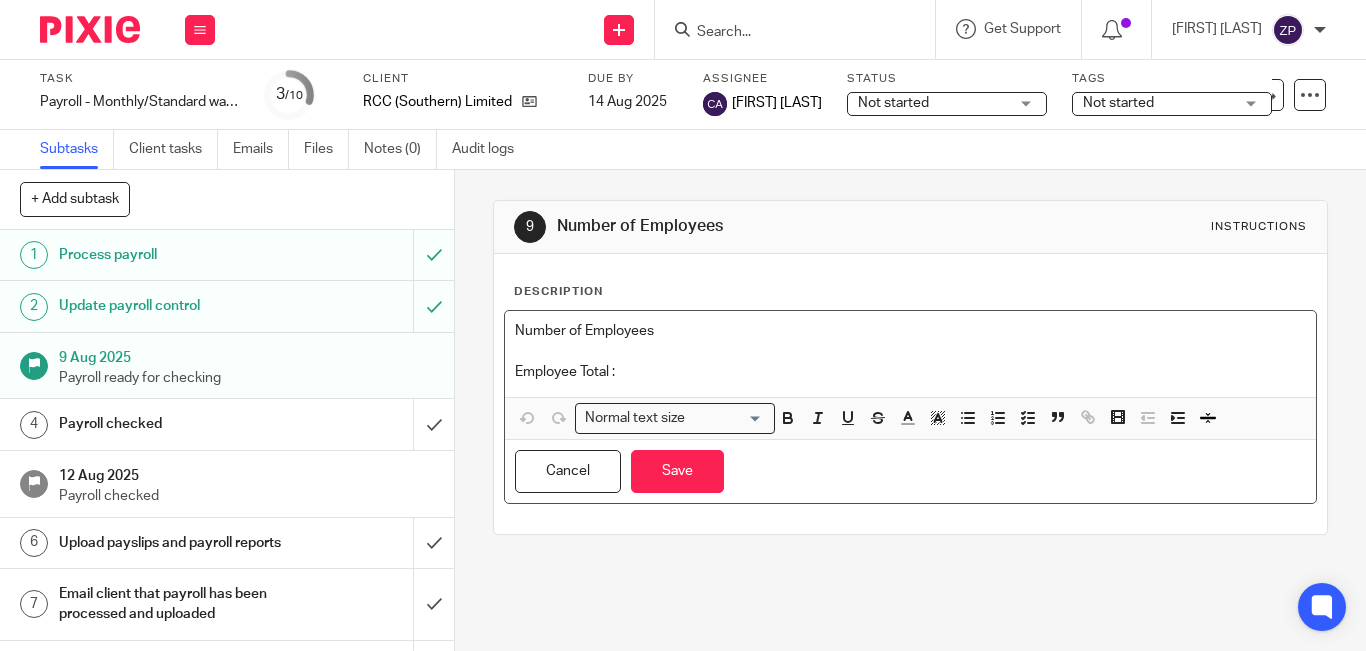 type 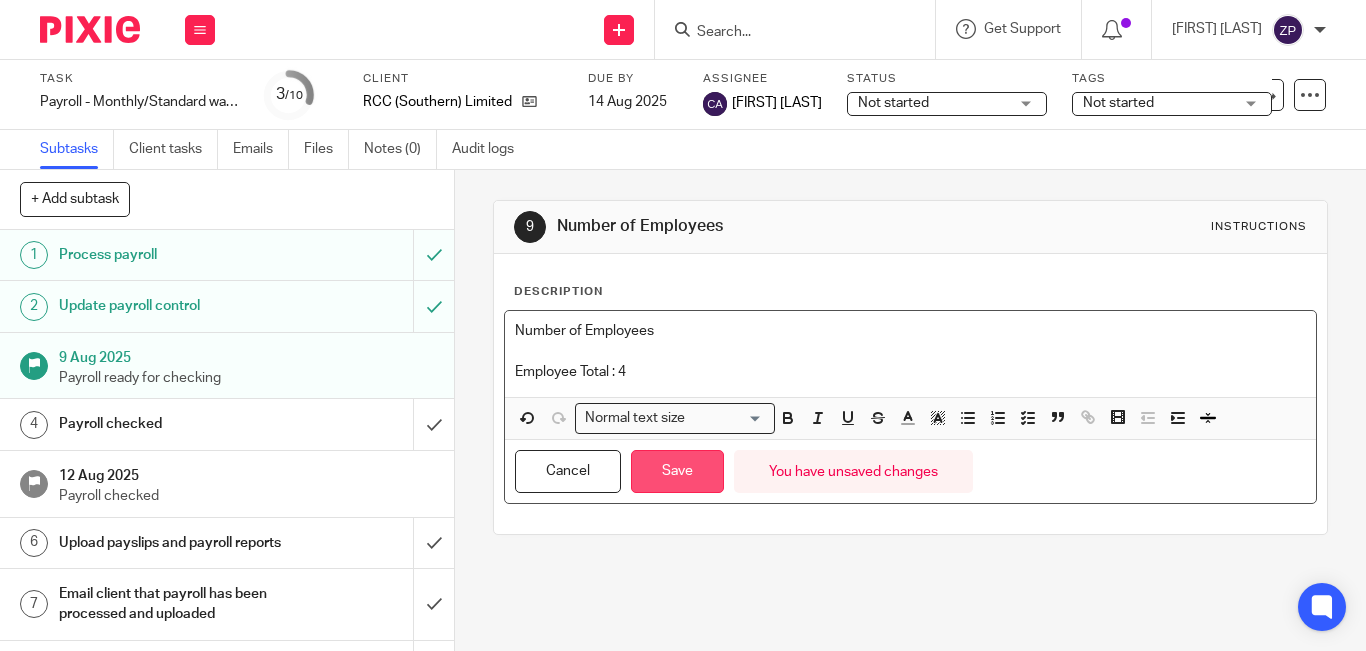 click on "Save" at bounding box center (677, 471) 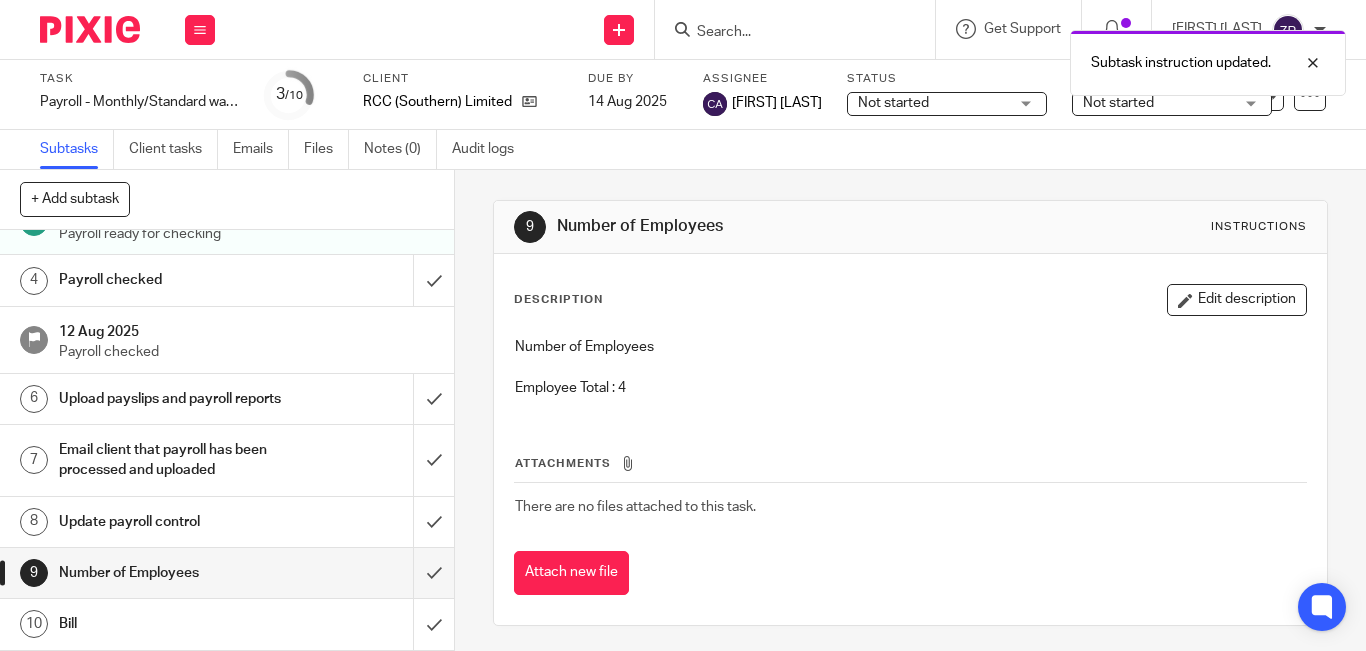 scroll, scrollTop: 164, scrollLeft: 0, axis: vertical 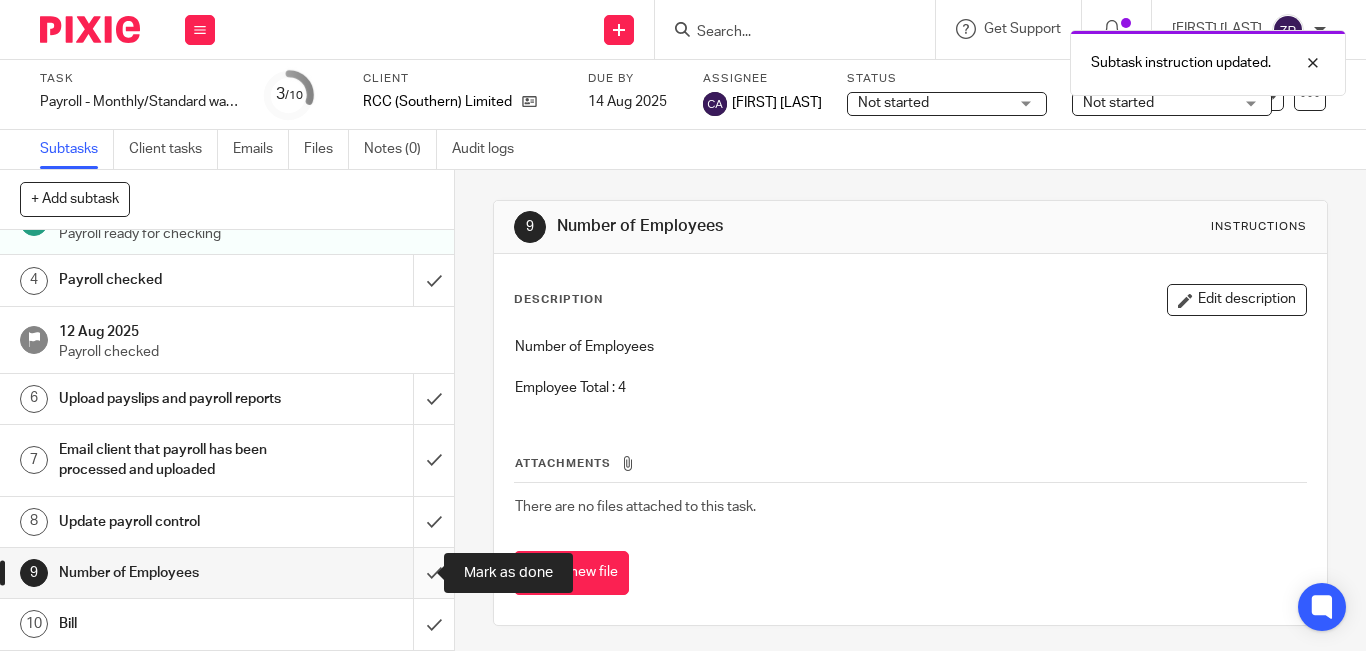 click at bounding box center [227, 573] 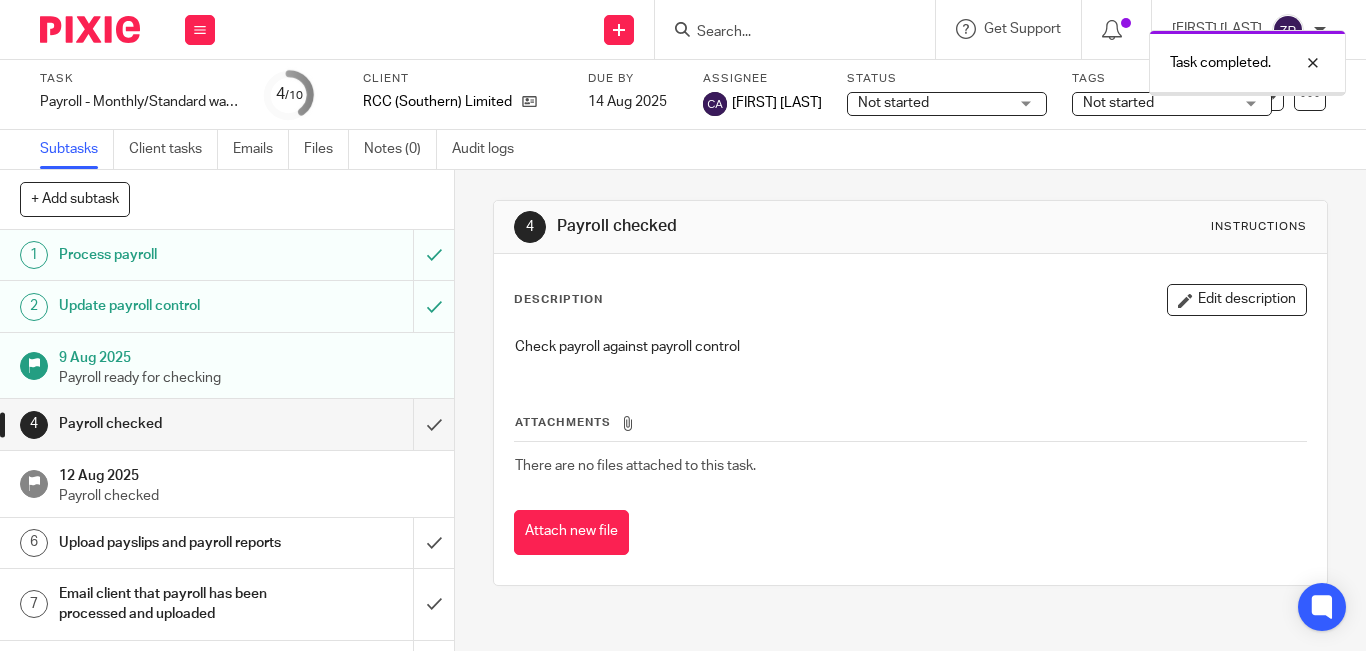 scroll, scrollTop: 0, scrollLeft: 0, axis: both 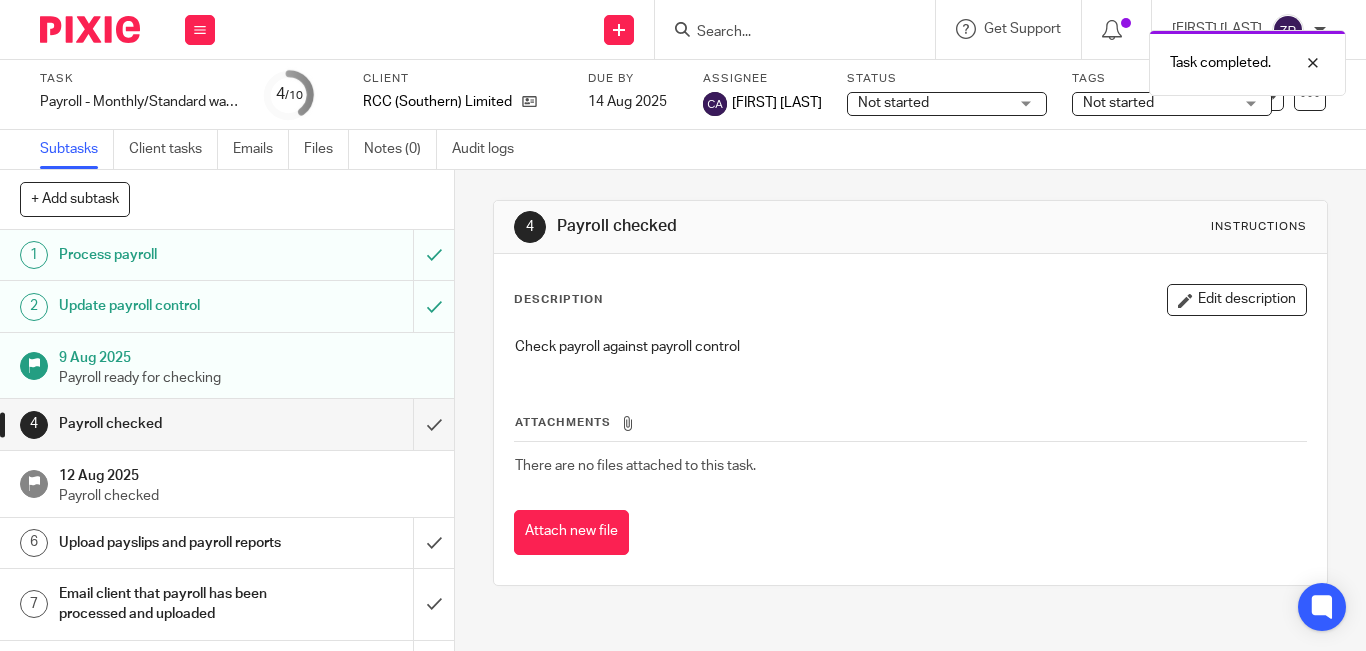 click at bounding box center [90, 29] 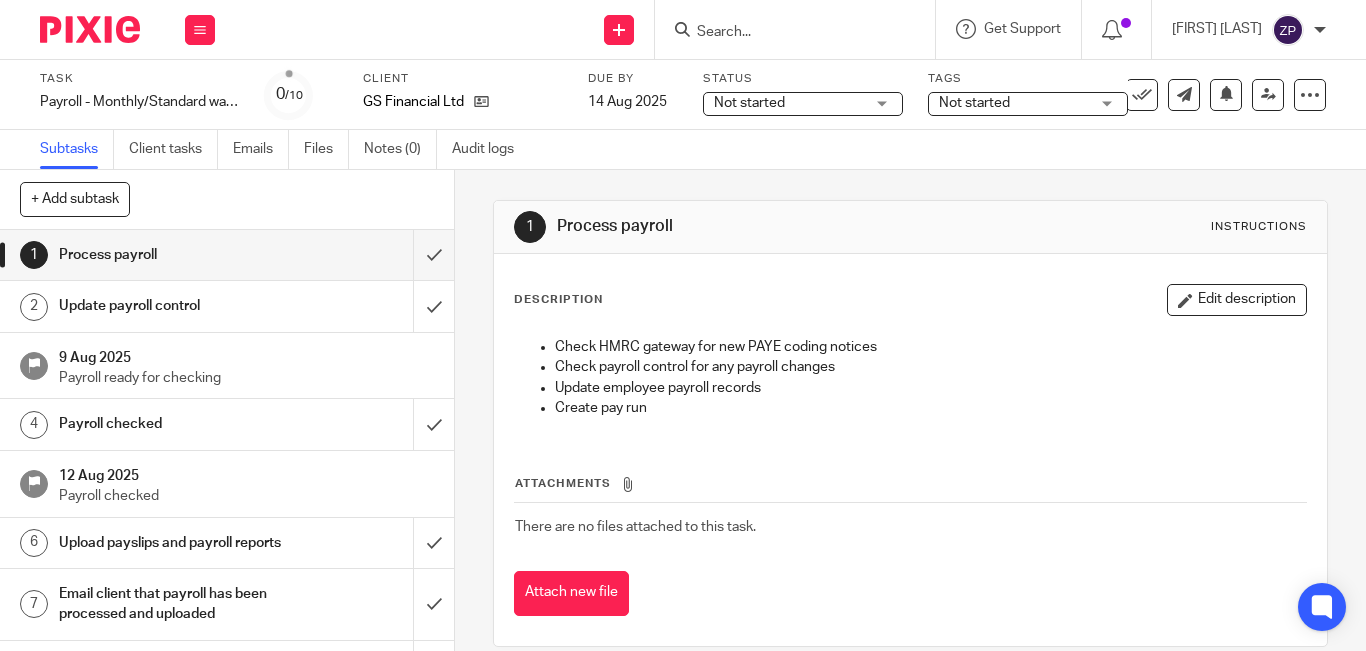 scroll, scrollTop: 0, scrollLeft: 0, axis: both 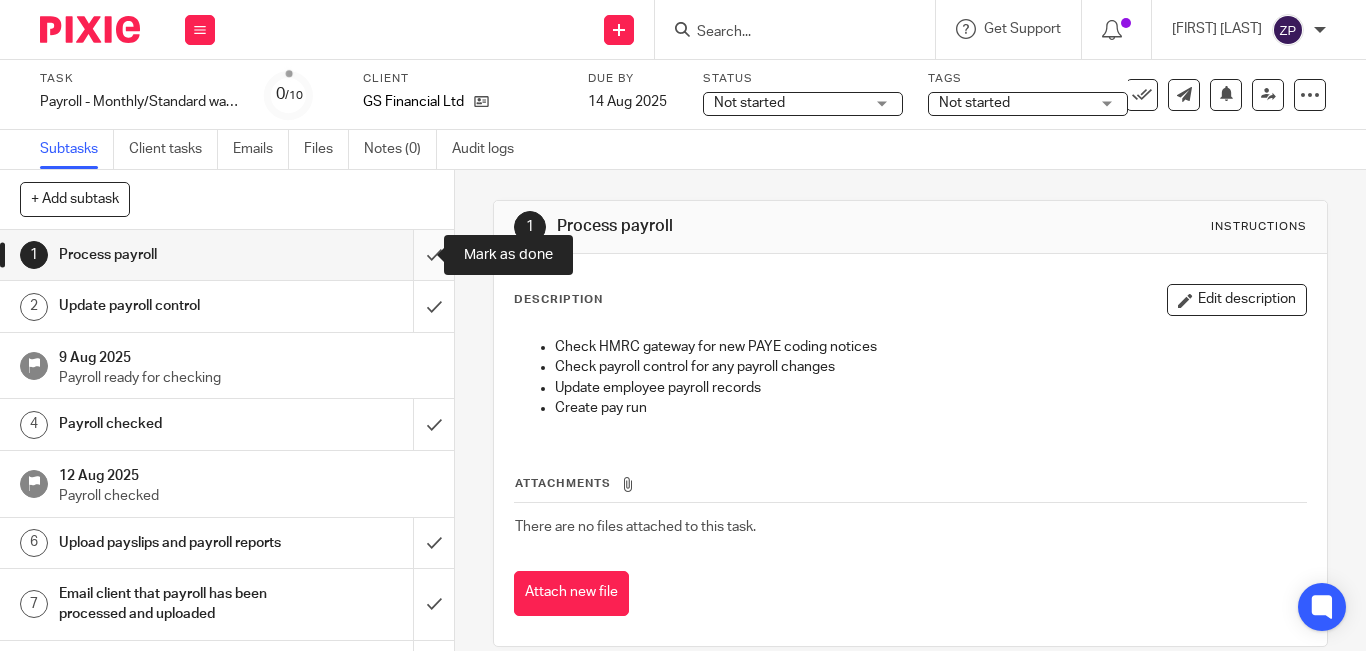 click at bounding box center [227, 255] 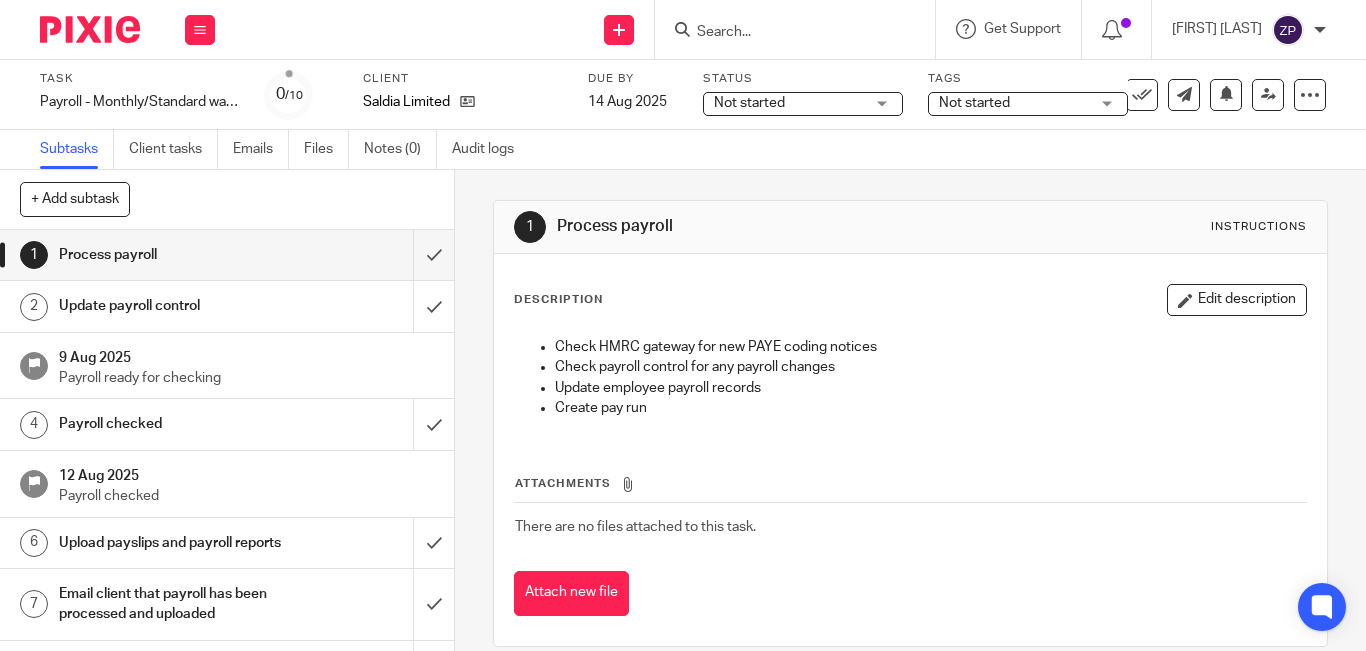 scroll, scrollTop: 0, scrollLeft: 0, axis: both 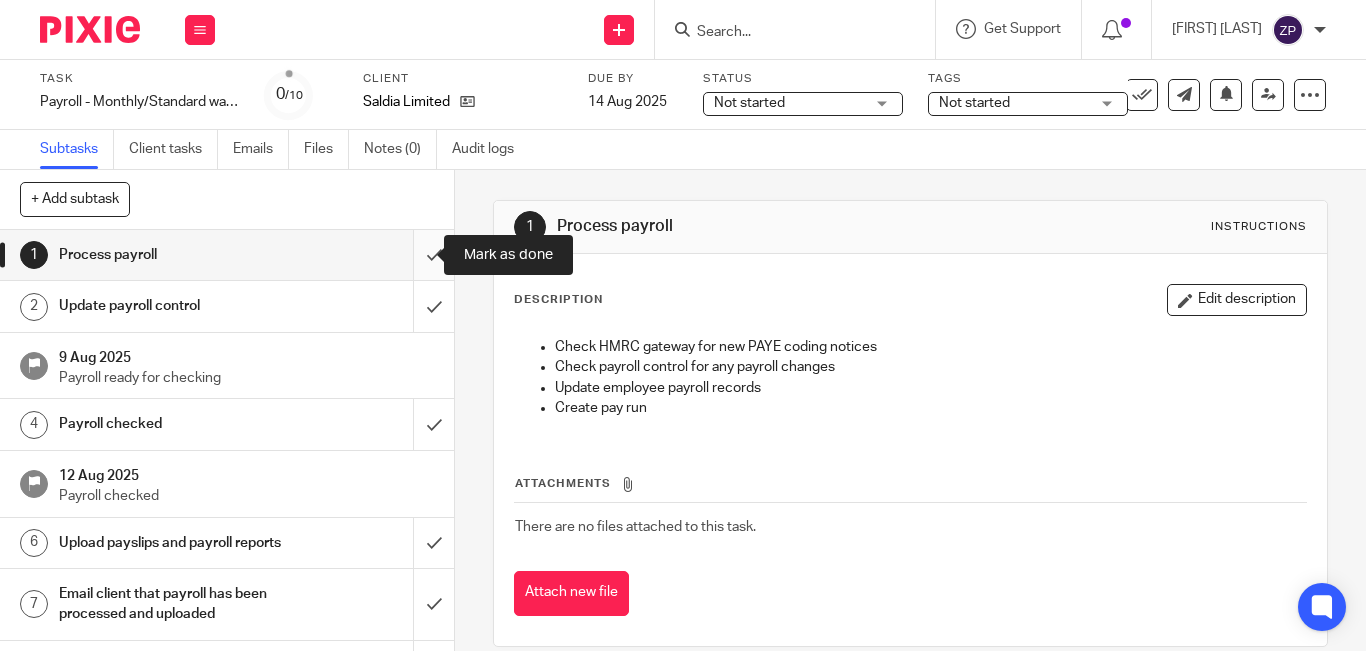 click at bounding box center [227, 255] 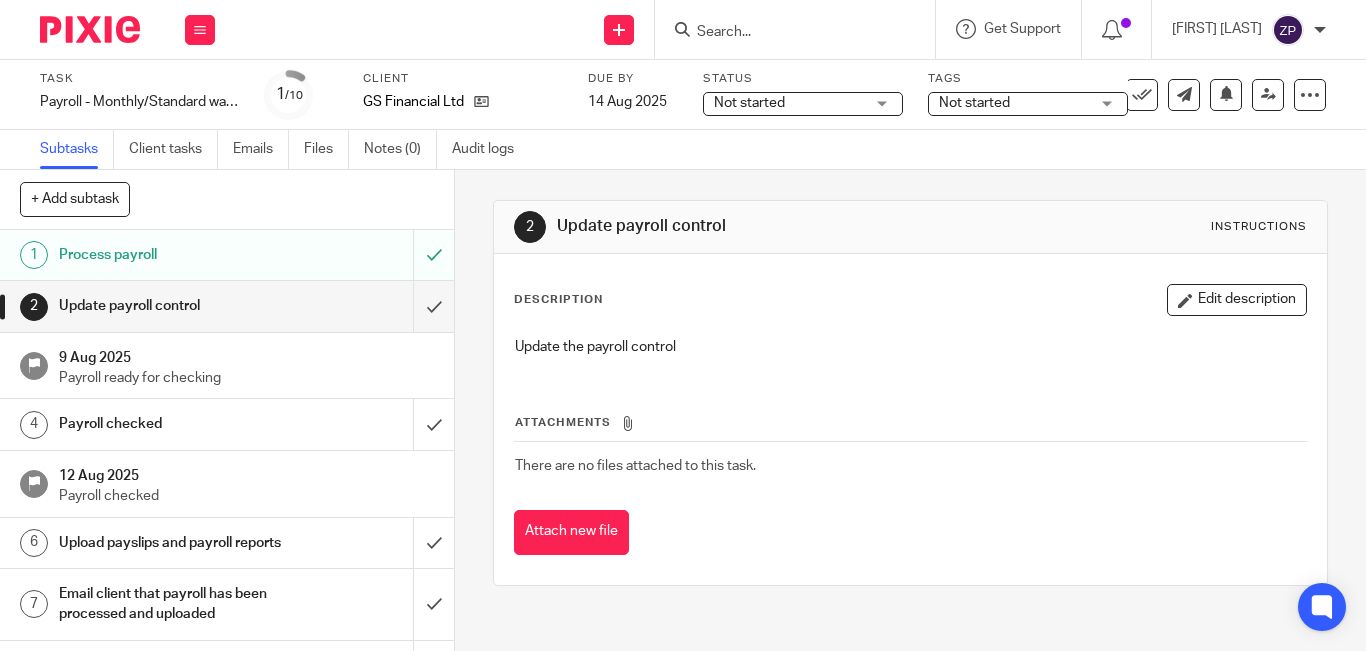 scroll, scrollTop: 0, scrollLeft: 0, axis: both 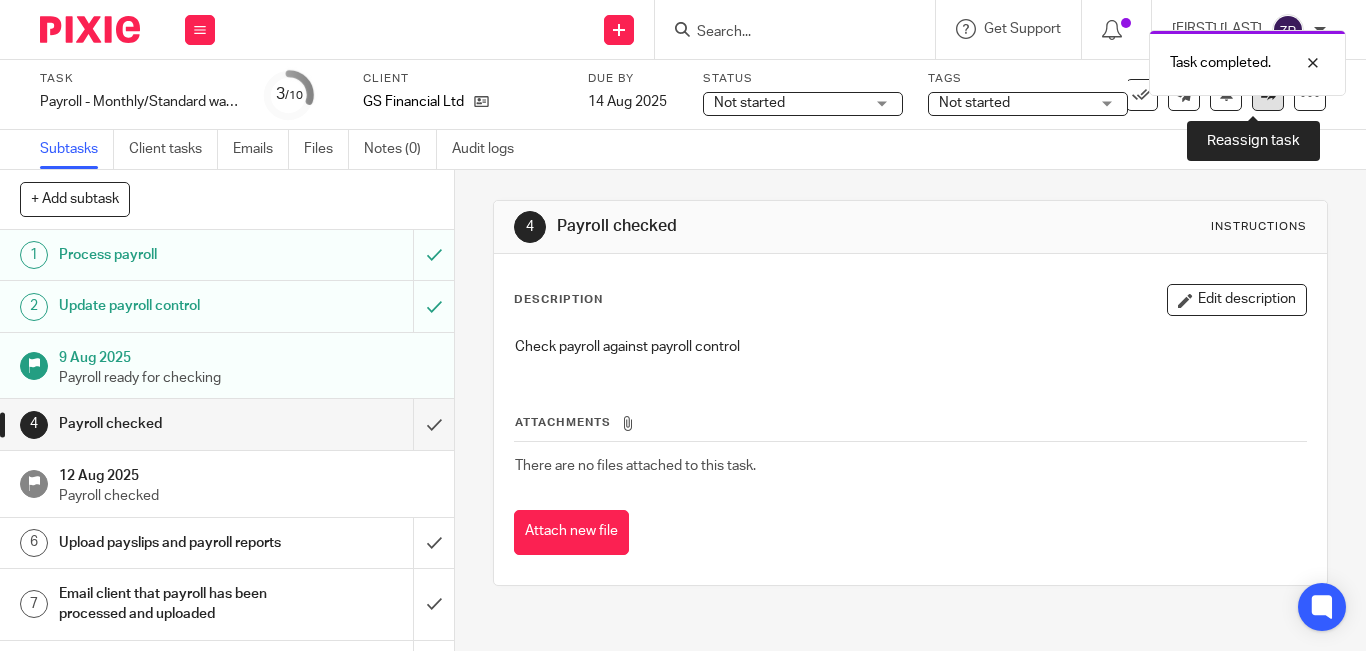 click at bounding box center (1268, 95) 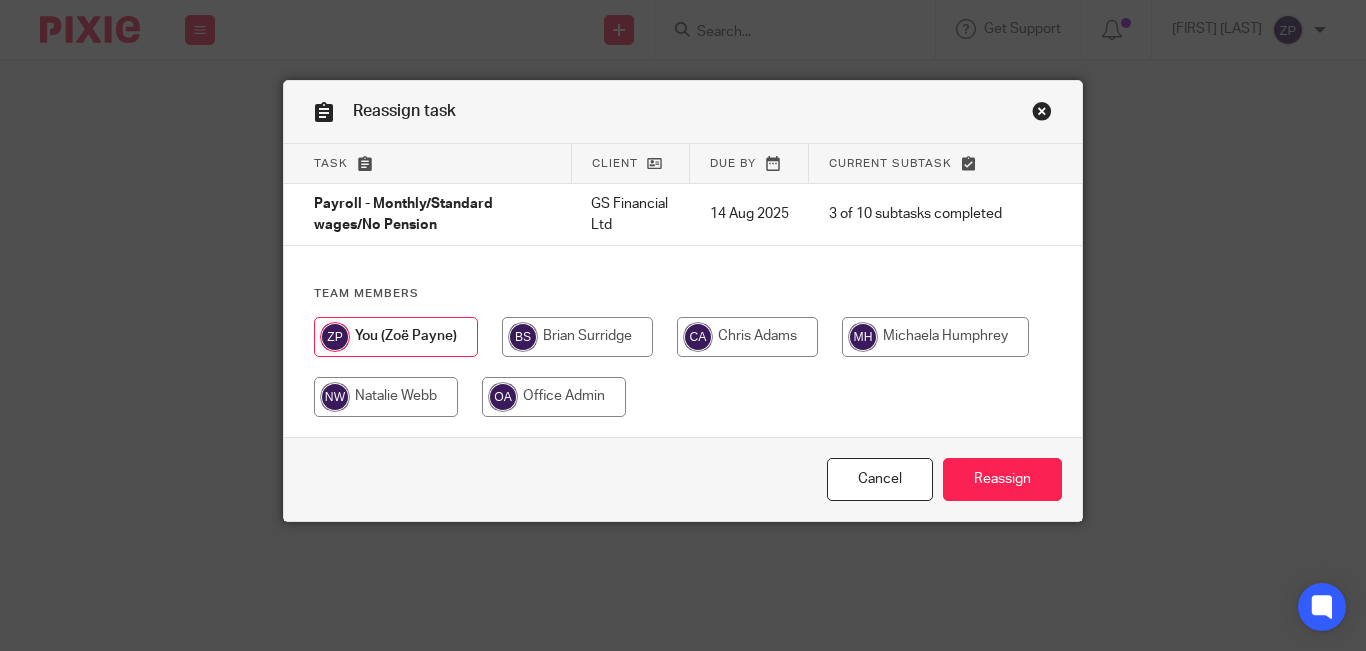 scroll, scrollTop: 0, scrollLeft: 0, axis: both 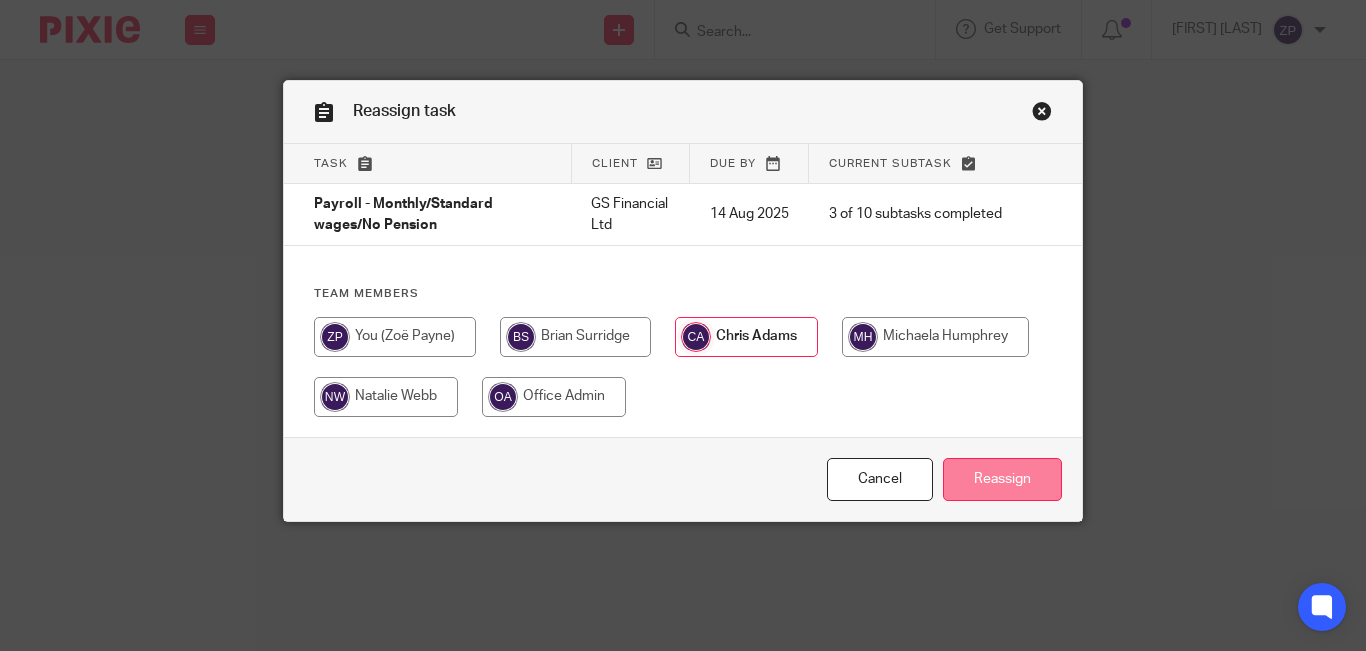 click on "Reassign" at bounding box center [1002, 479] 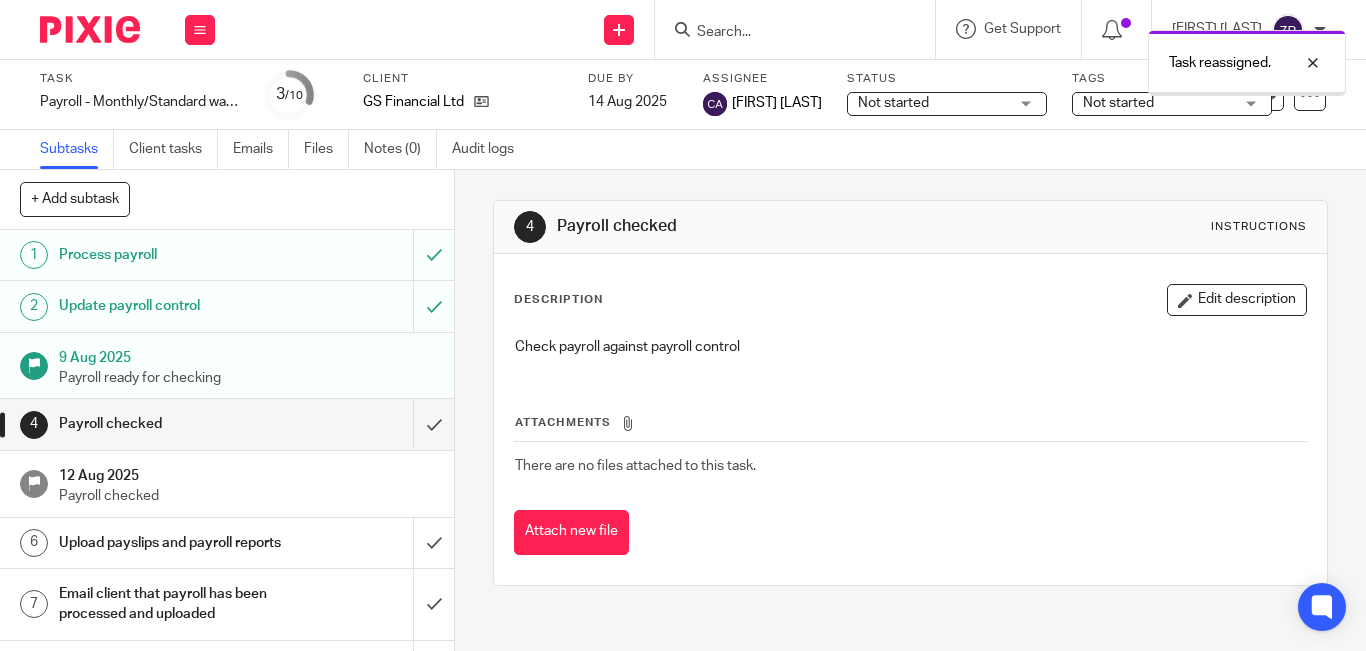 scroll, scrollTop: 0, scrollLeft: 0, axis: both 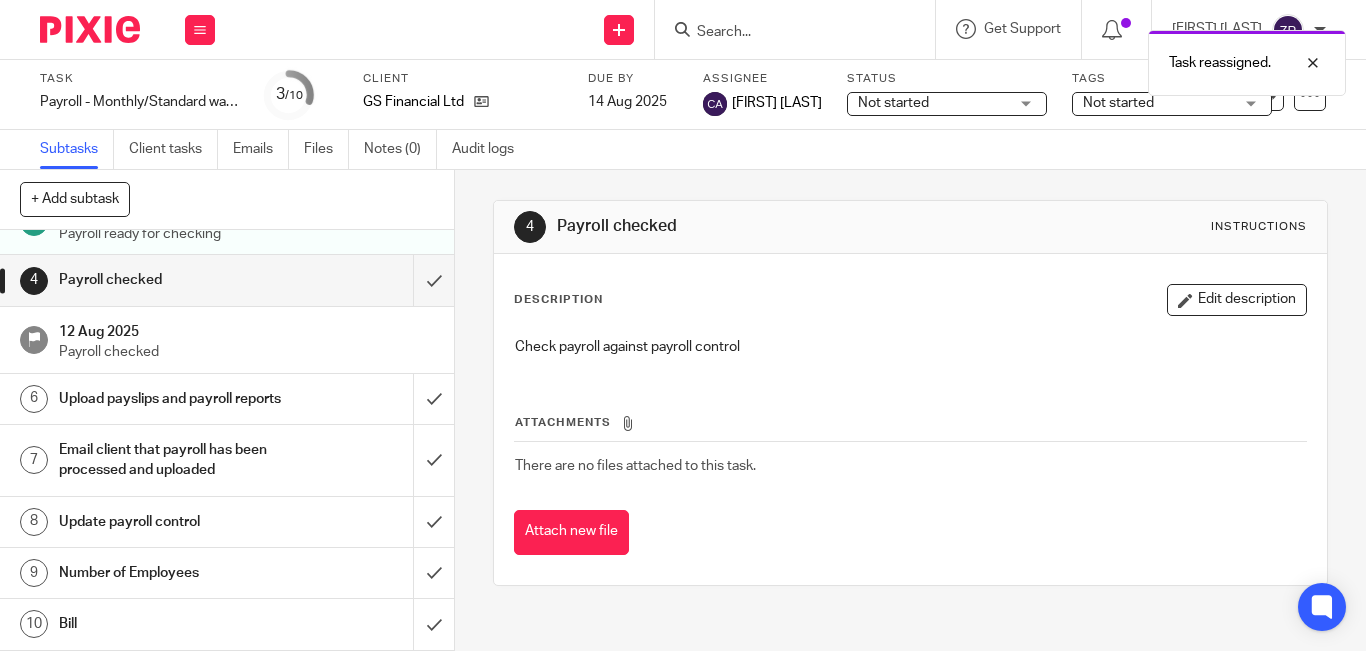 click on "Number of Employees" at bounding box center (170, 573) 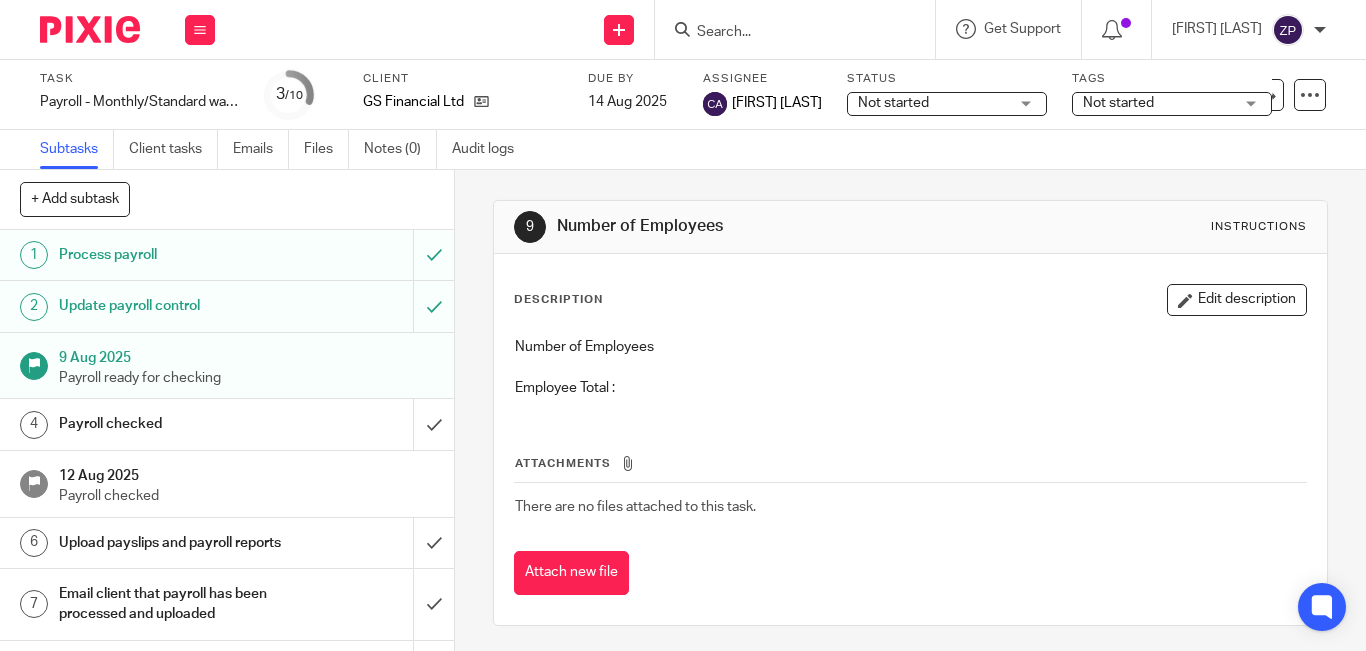 scroll, scrollTop: 0, scrollLeft: 0, axis: both 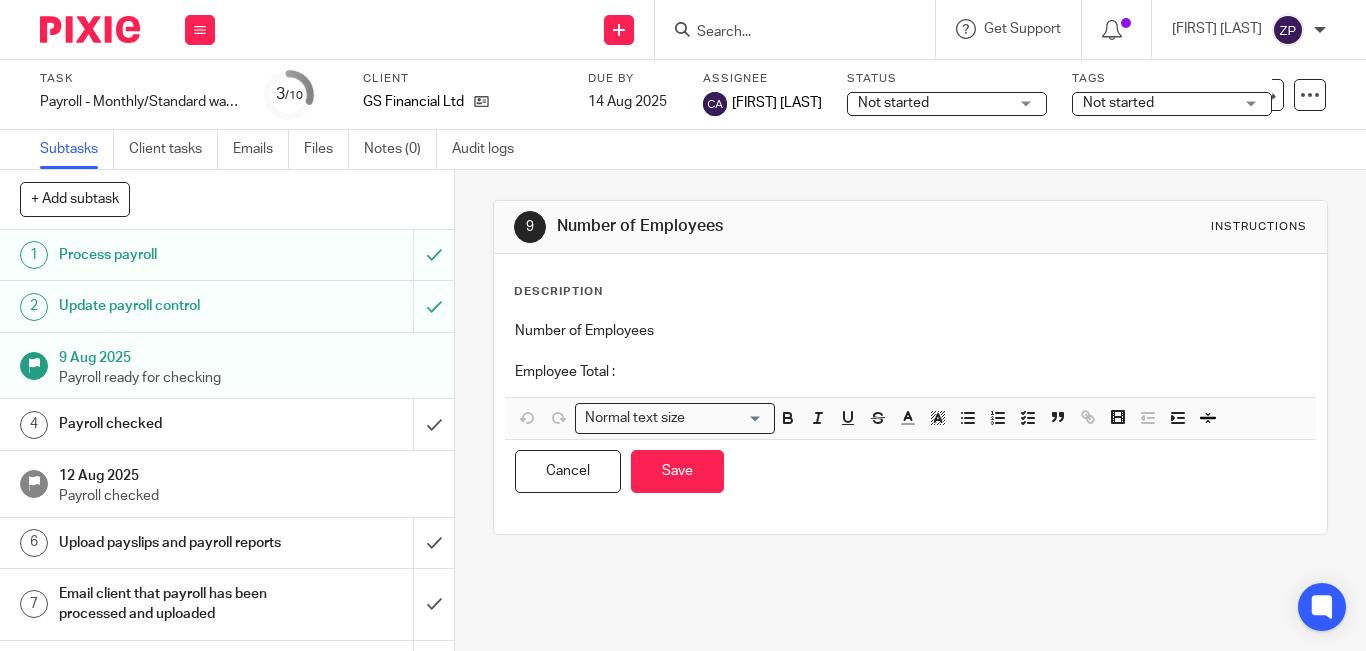 click on "Employee Total :" at bounding box center (910, 372) 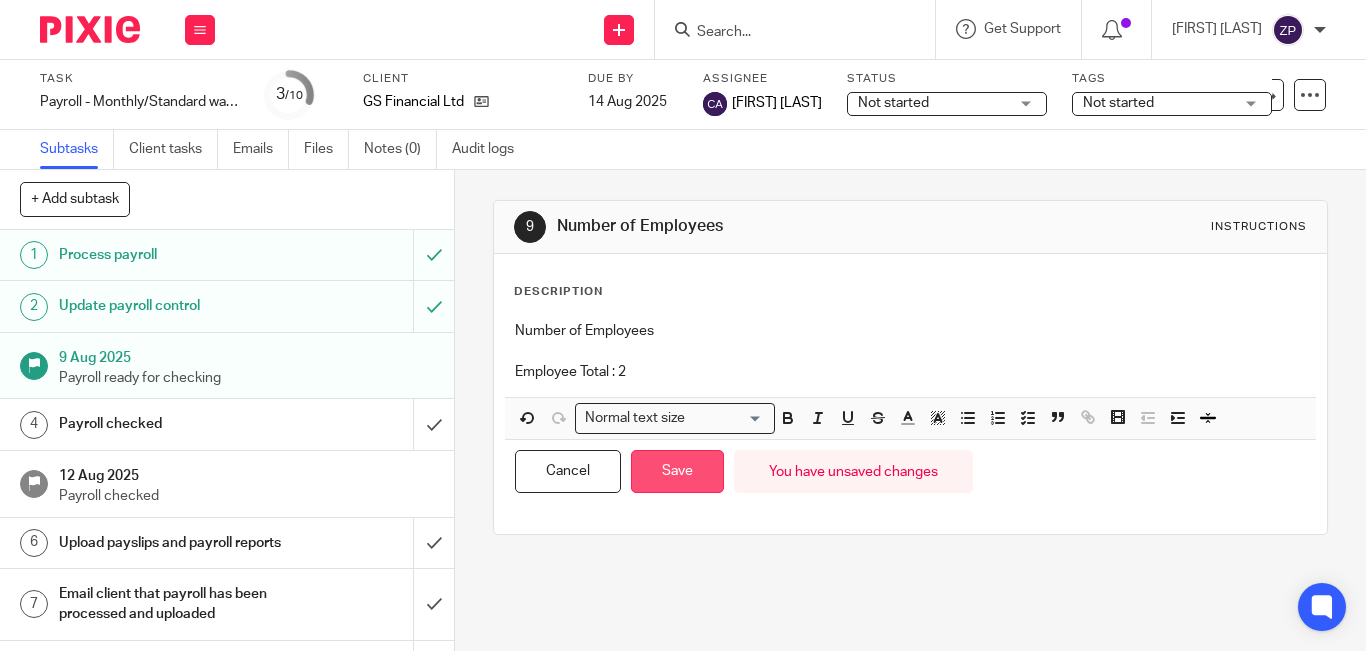 click on "Save" at bounding box center [677, 471] 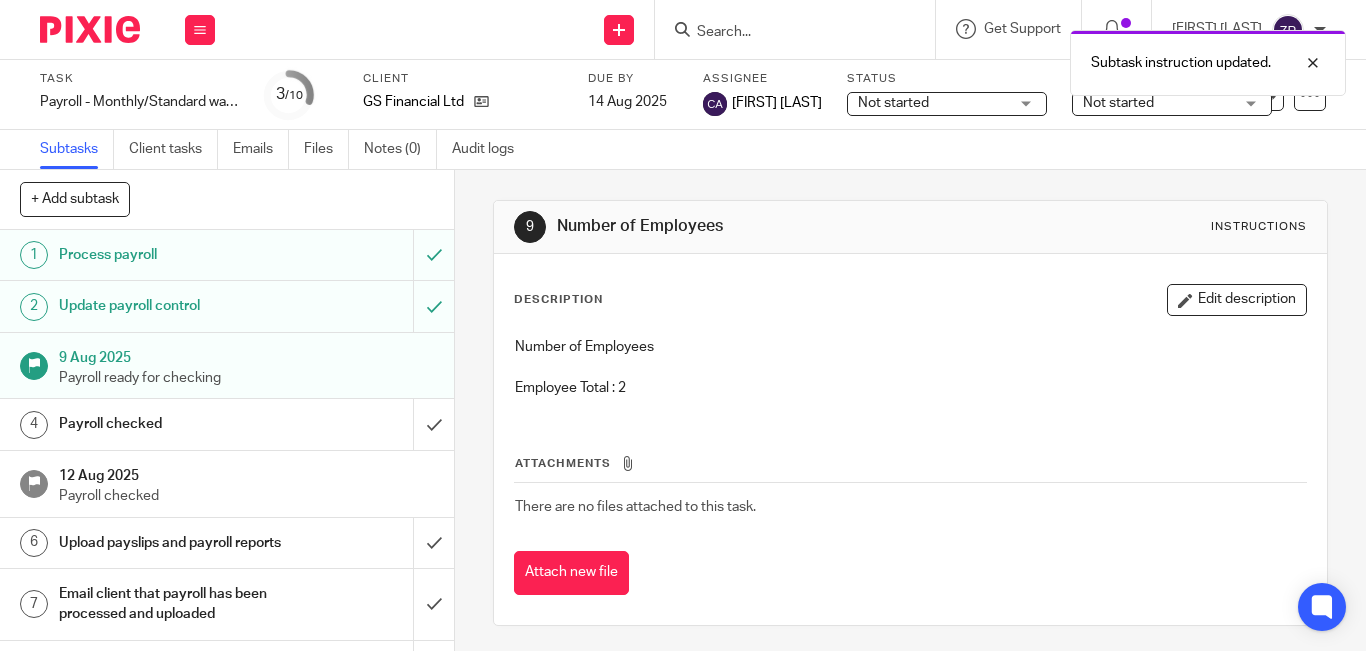 scroll, scrollTop: 164, scrollLeft: 0, axis: vertical 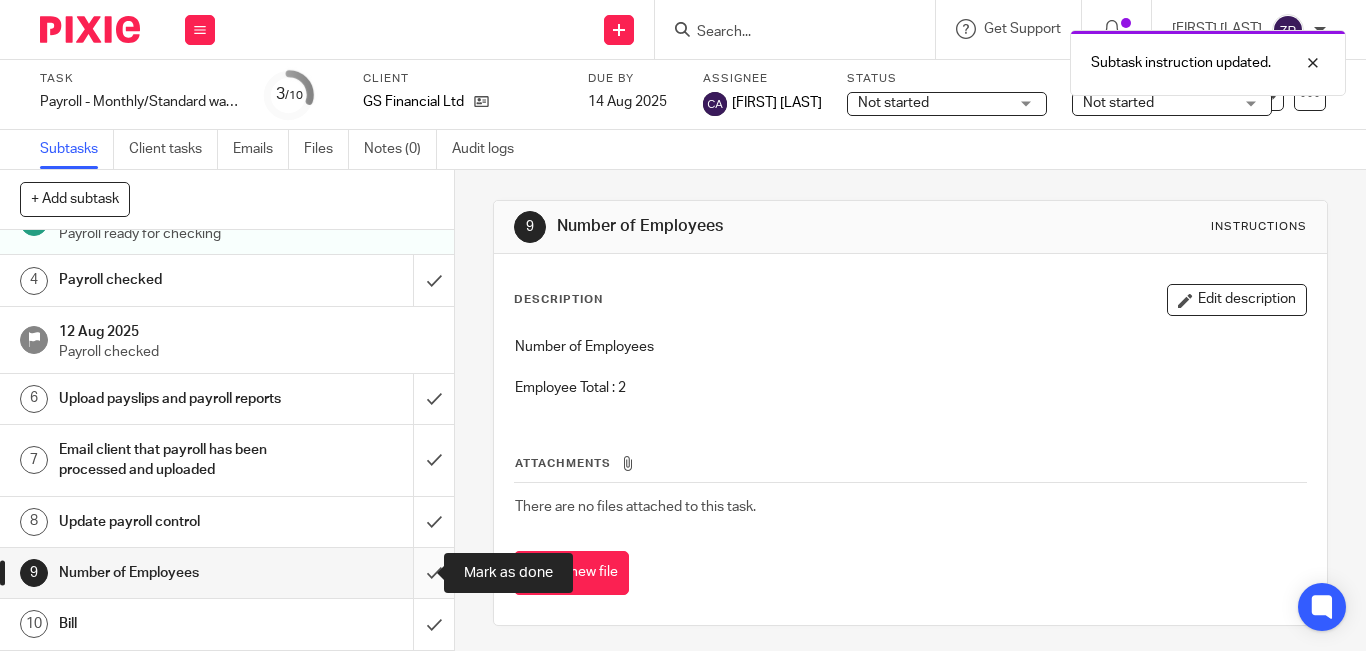 click at bounding box center [227, 573] 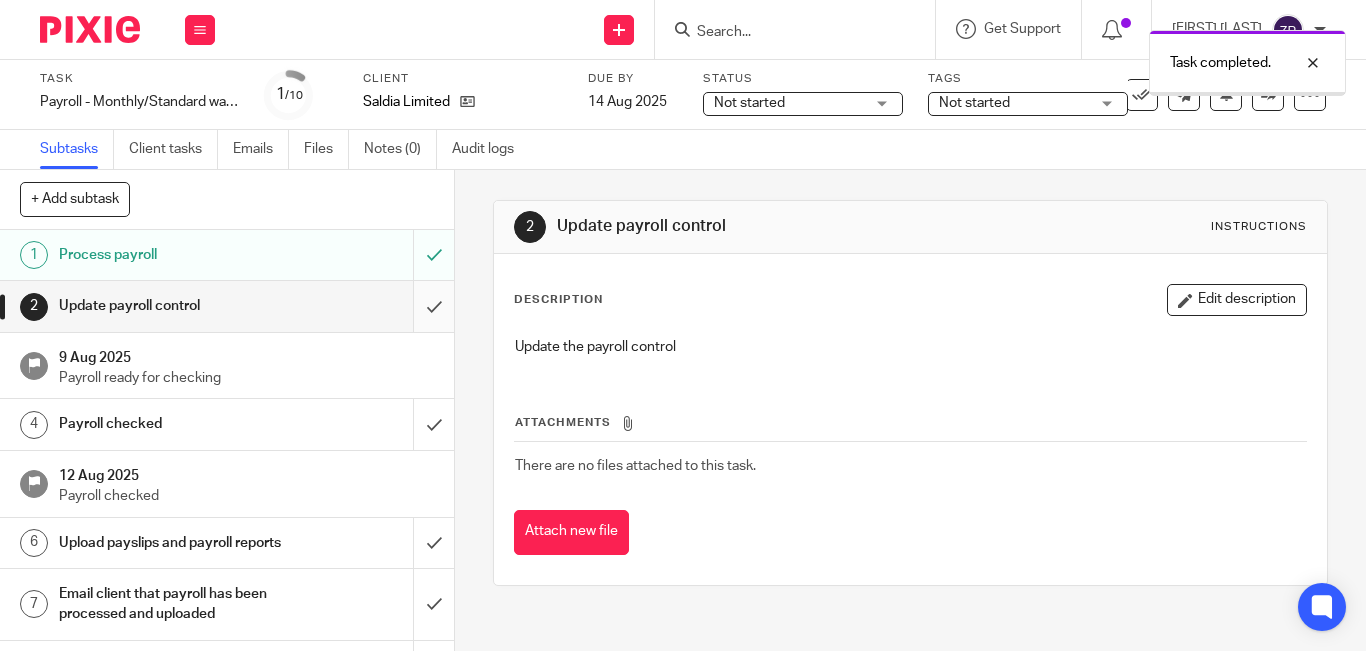 scroll, scrollTop: 0, scrollLeft: 0, axis: both 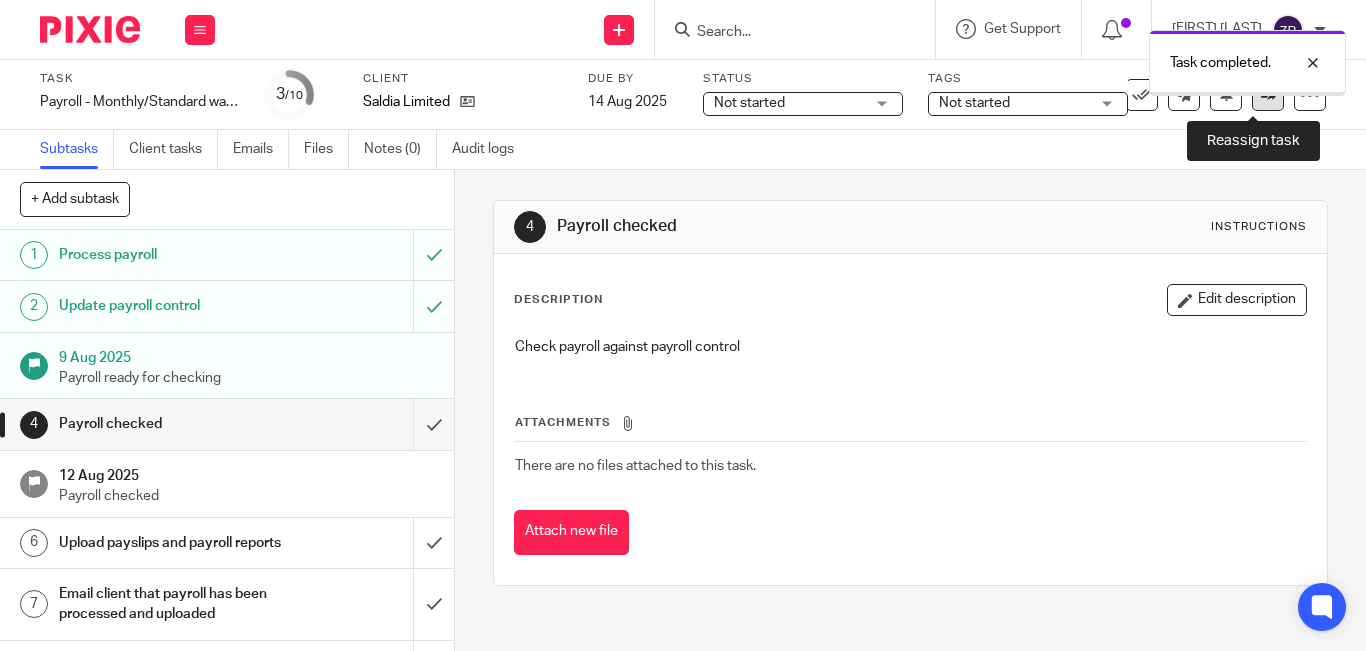 click at bounding box center (1268, 94) 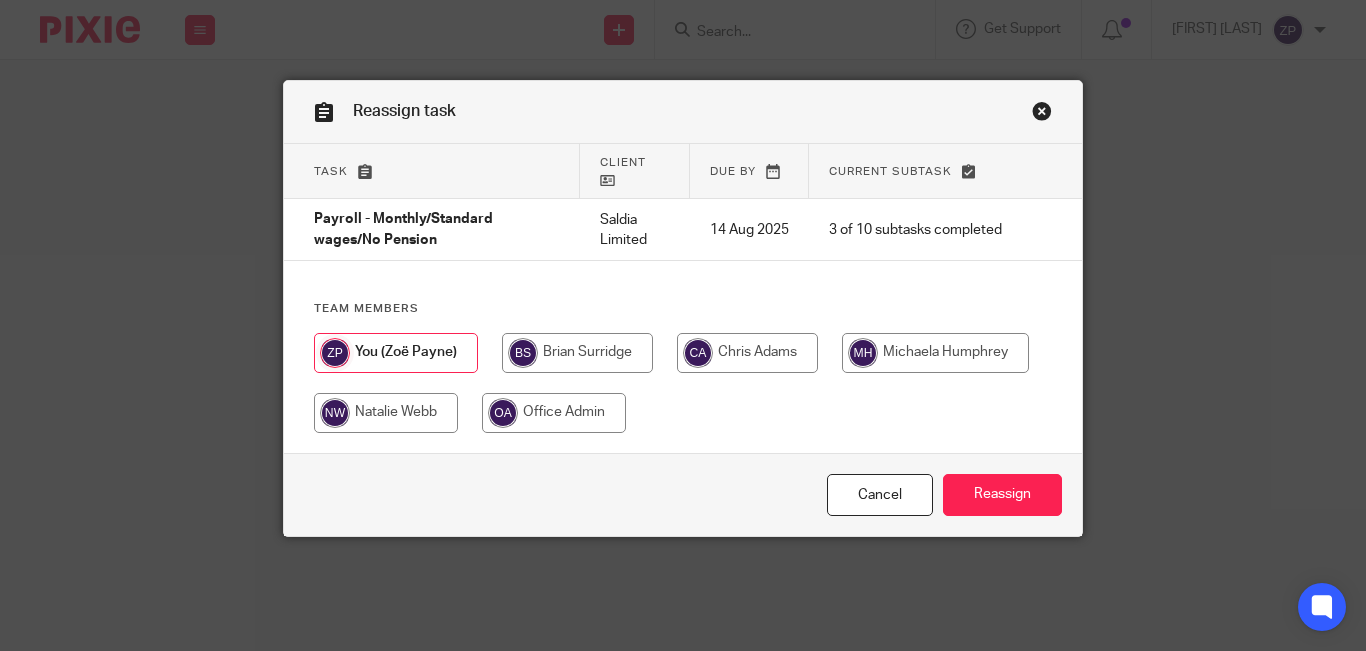 scroll, scrollTop: 0, scrollLeft: 0, axis: both 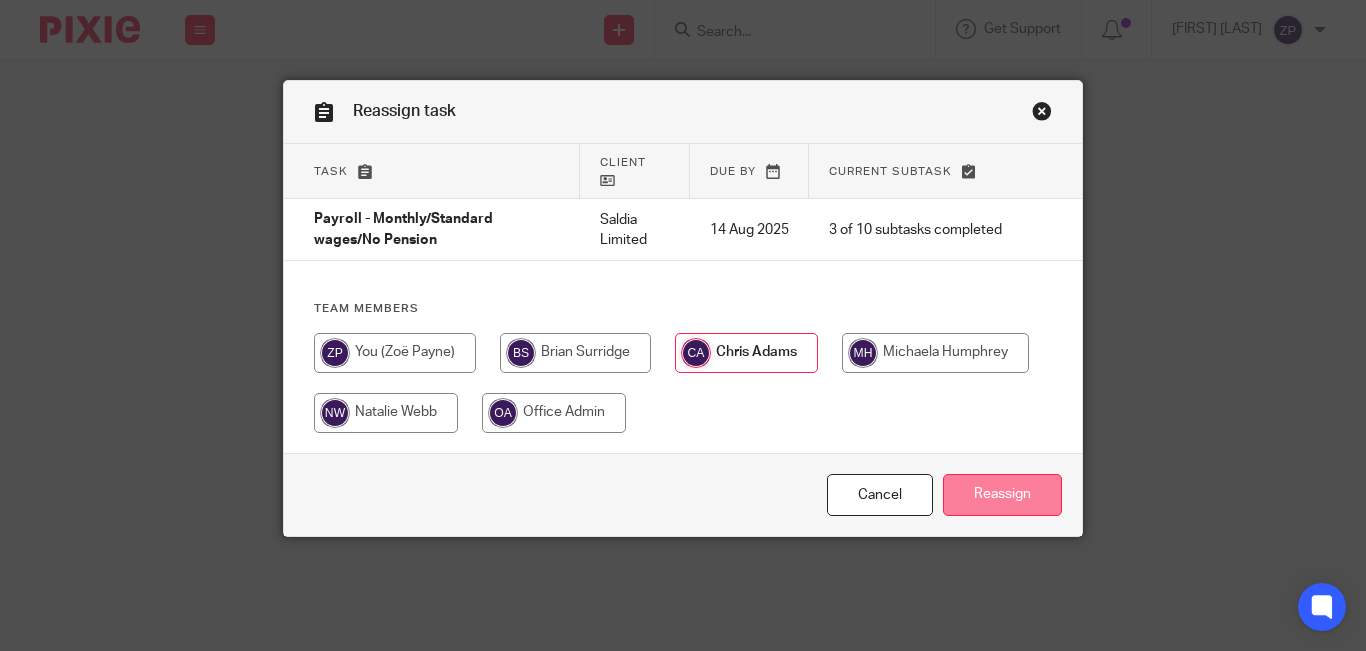 click on "Reassign" at bounding box center [1002, 495] 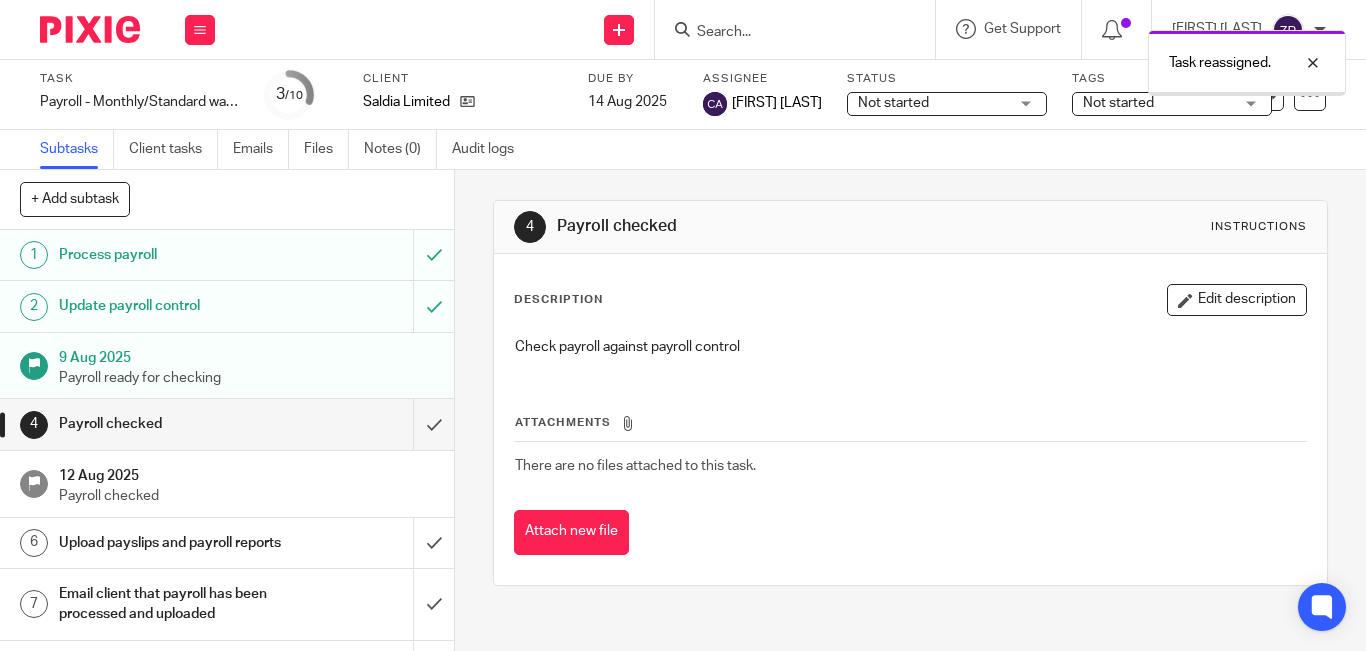 scroll, scrollTop: 0, scrollLeft: 0, axis: both 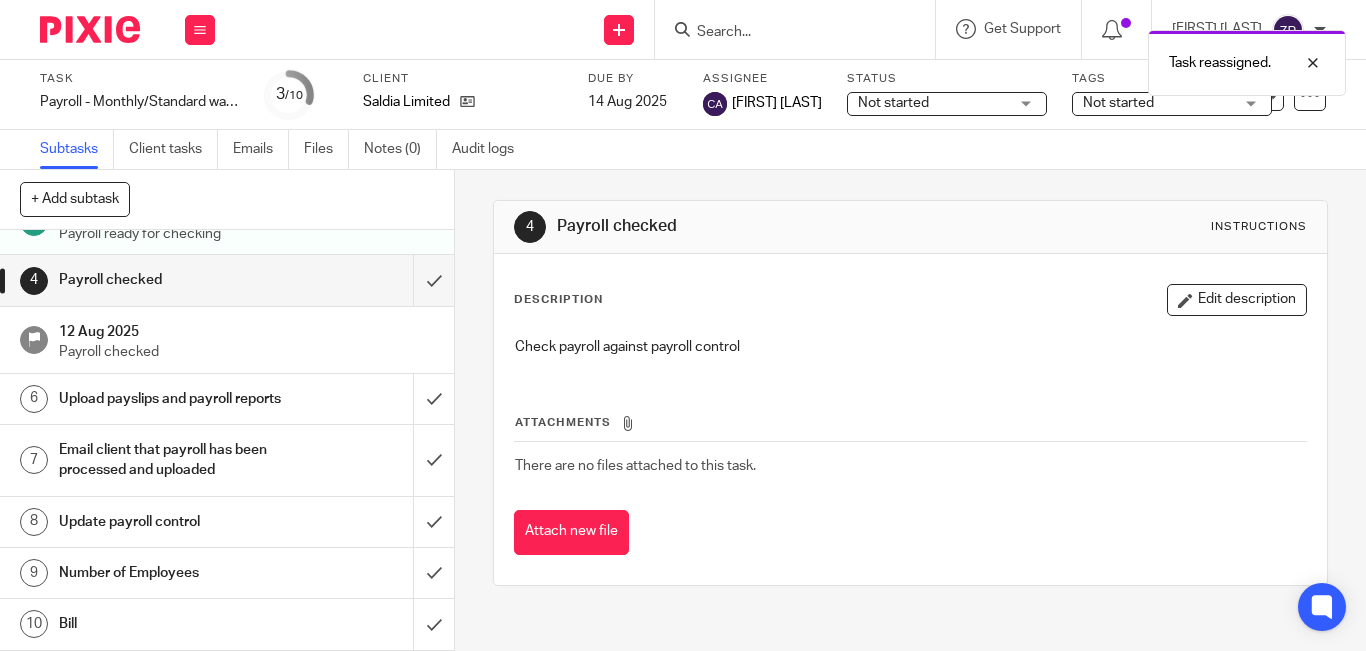 click on "Number of Employees" at bounding box center [170, 573] 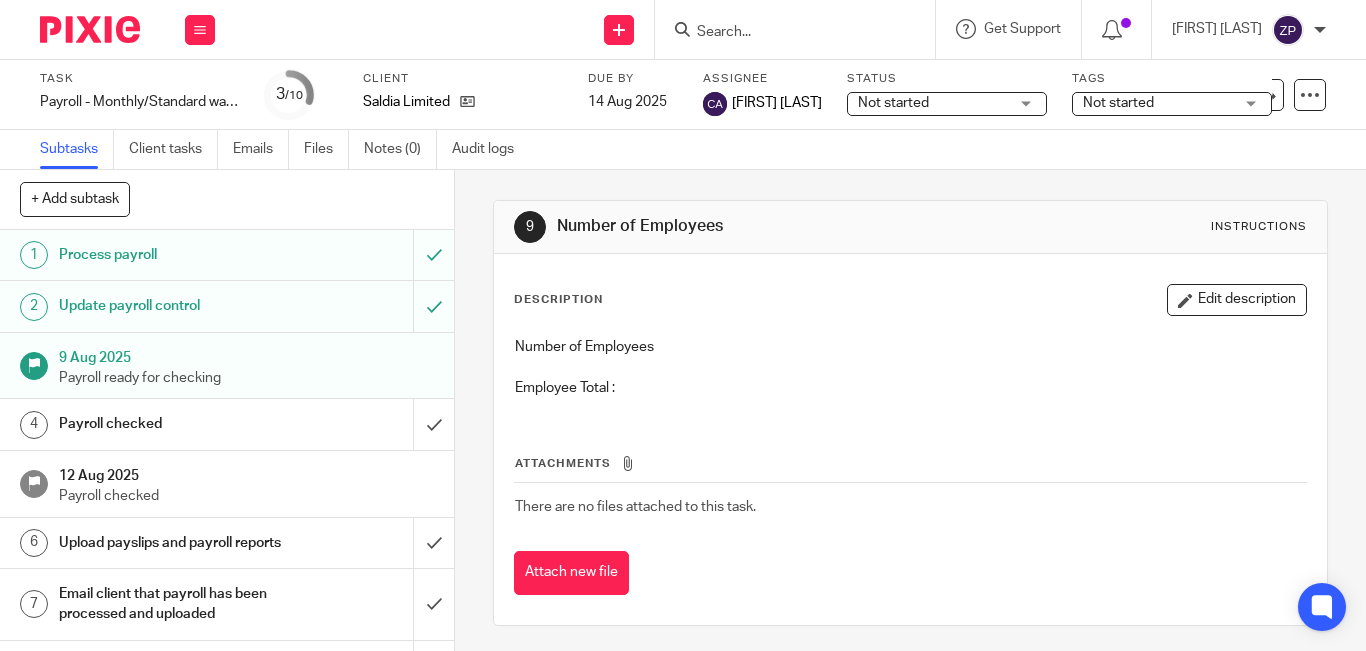 click on "Edit description" at bounding box center [1237, 300] 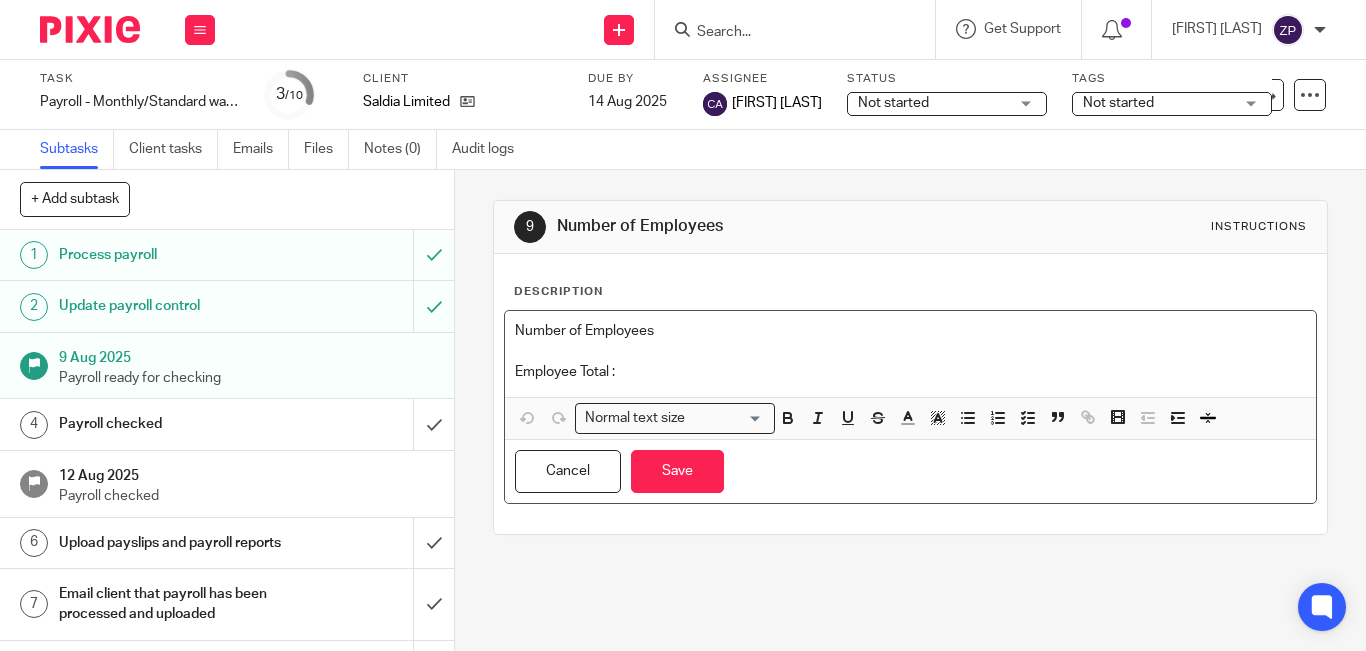 click on "Number of Employees Employee Total :" at bounding box center [910, 354] 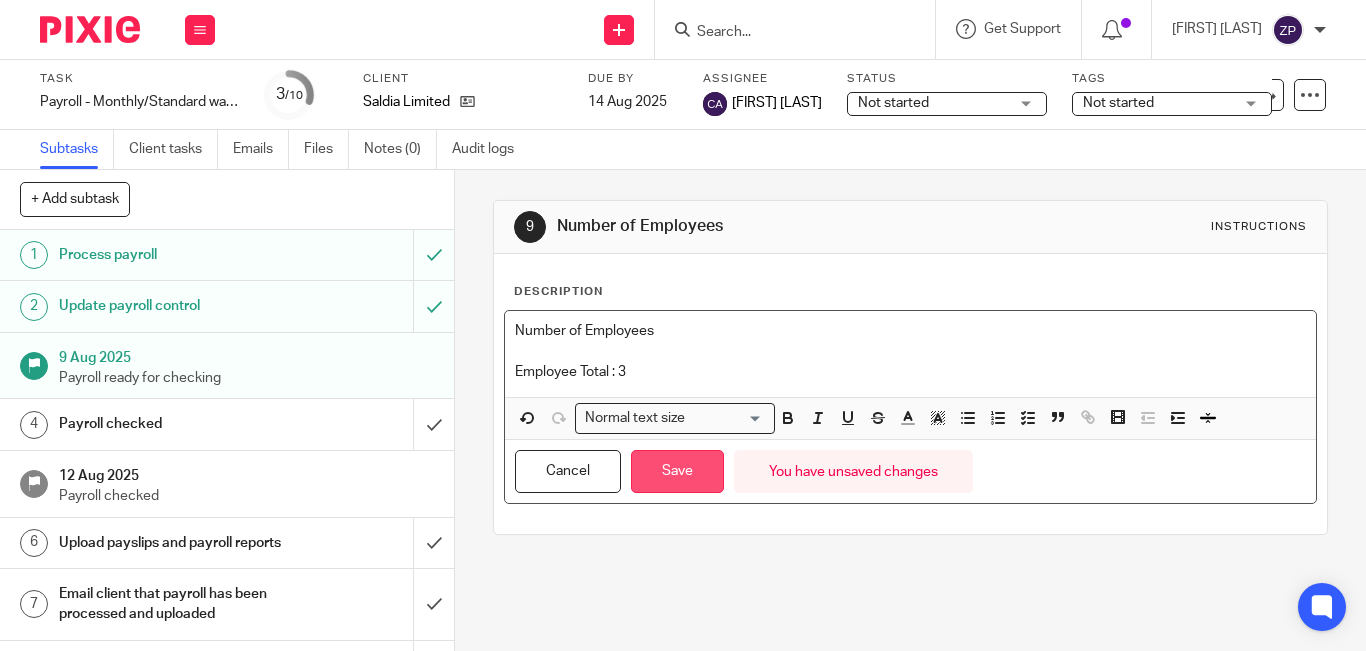 click on "Save" at bounding box center (677, 471) 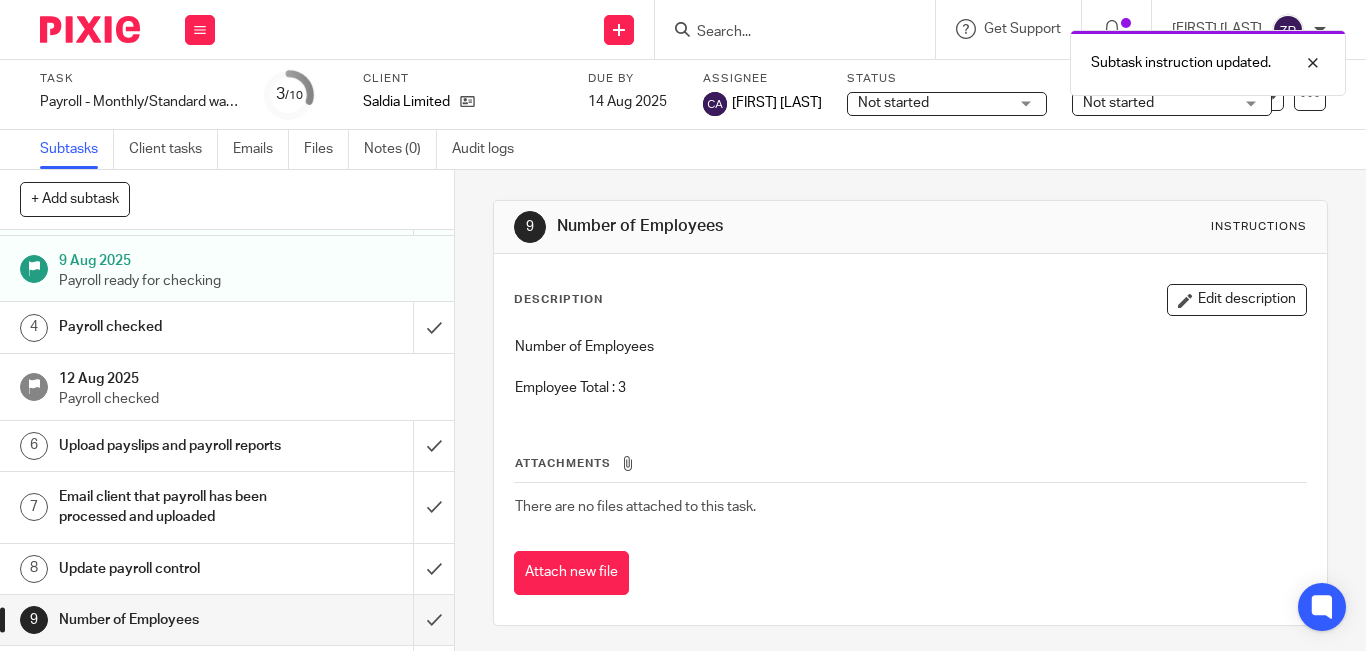 scroll, scrollTop: 164, scrollLeft: 0, axis: vertical 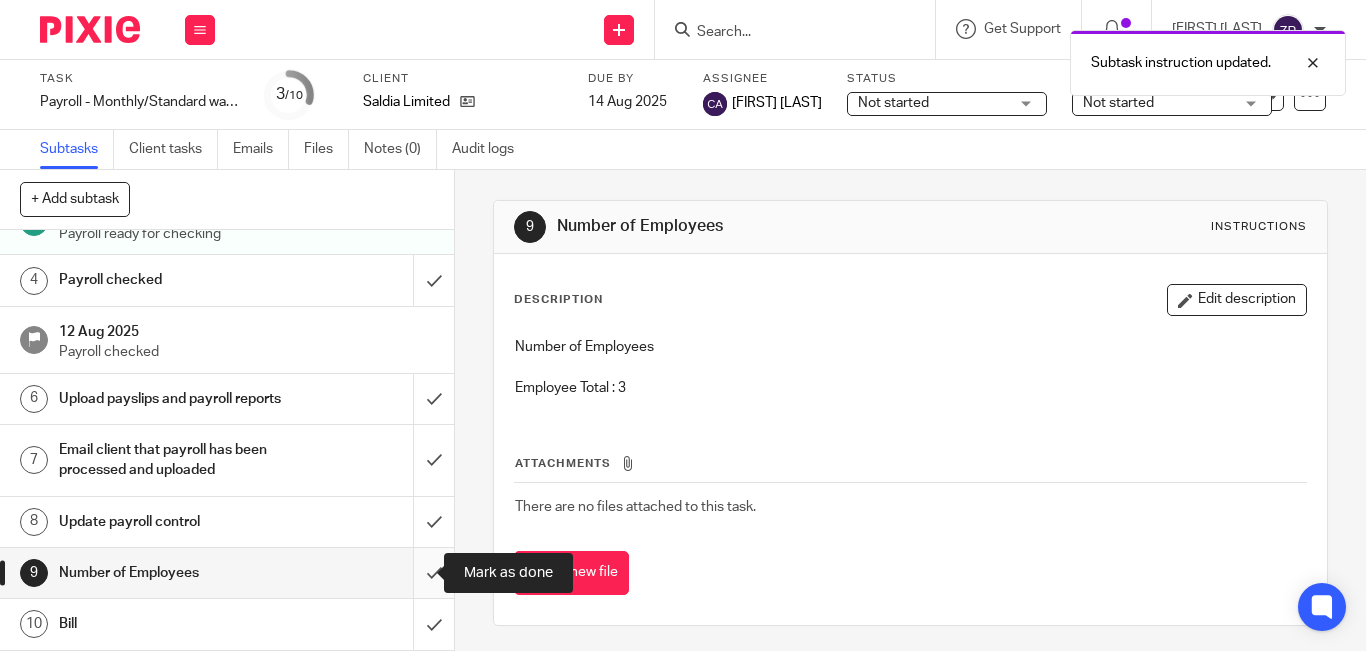 click at bounding box center (227, 573) 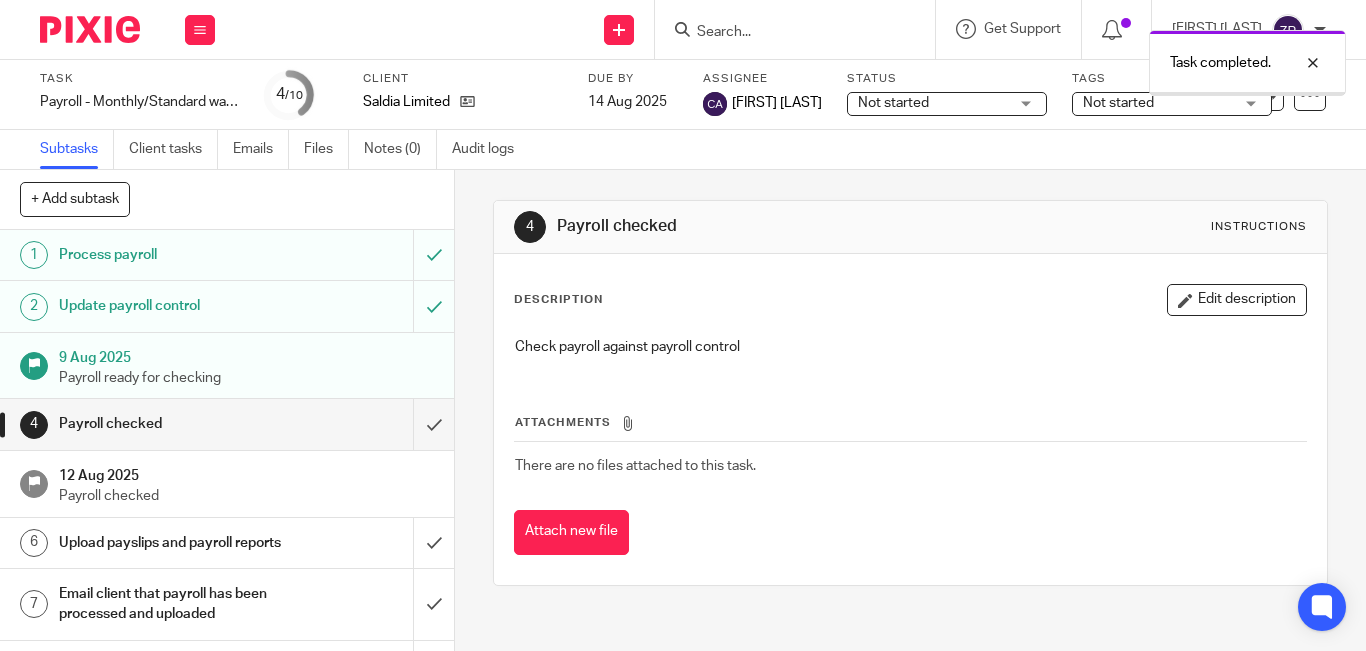 scroll, scrollTop: 0, scrollLeft: 0, axis: both 